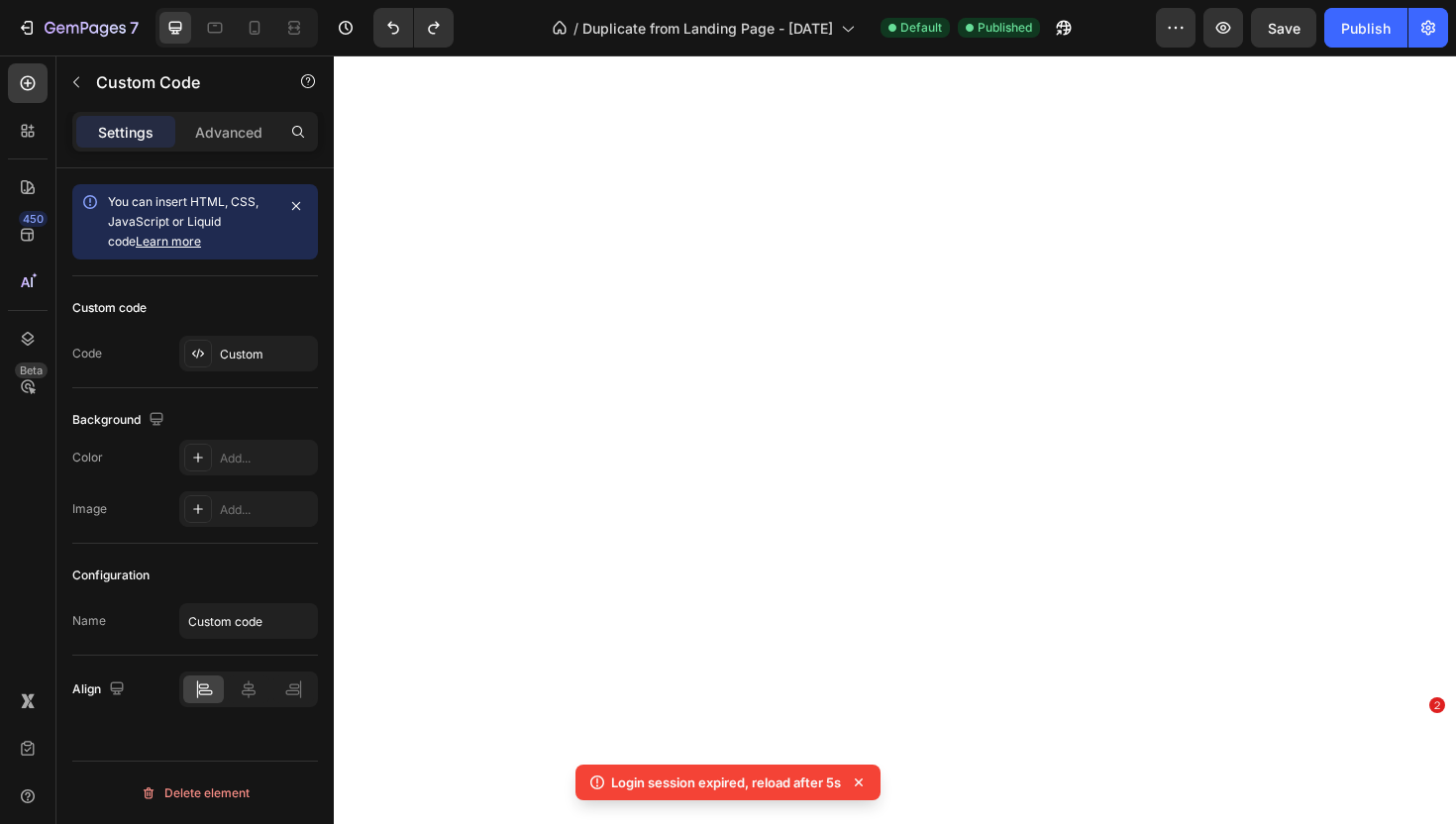 scroll, scrollTop: 0, scrollLeft: 0, axis: both 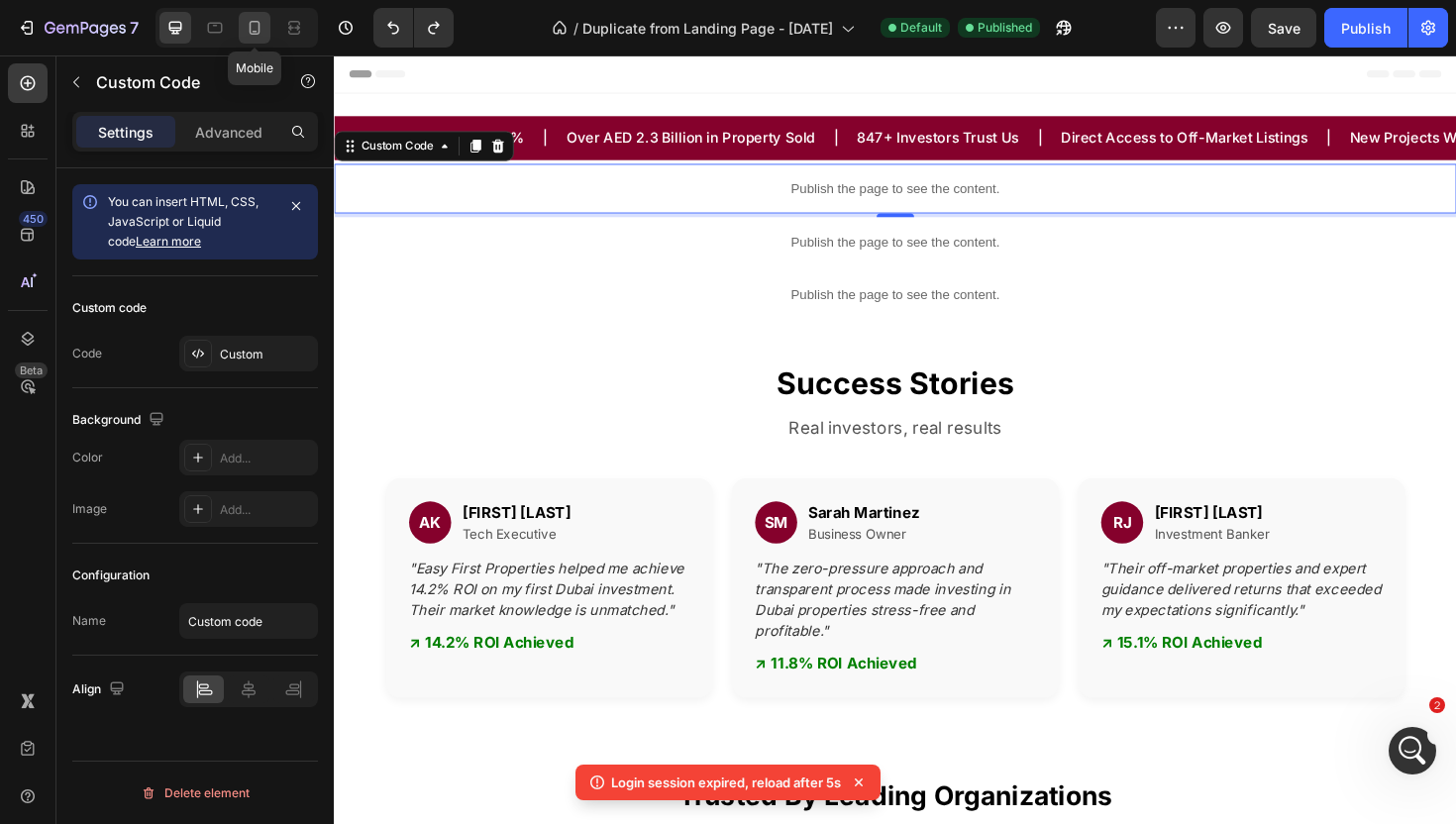 click 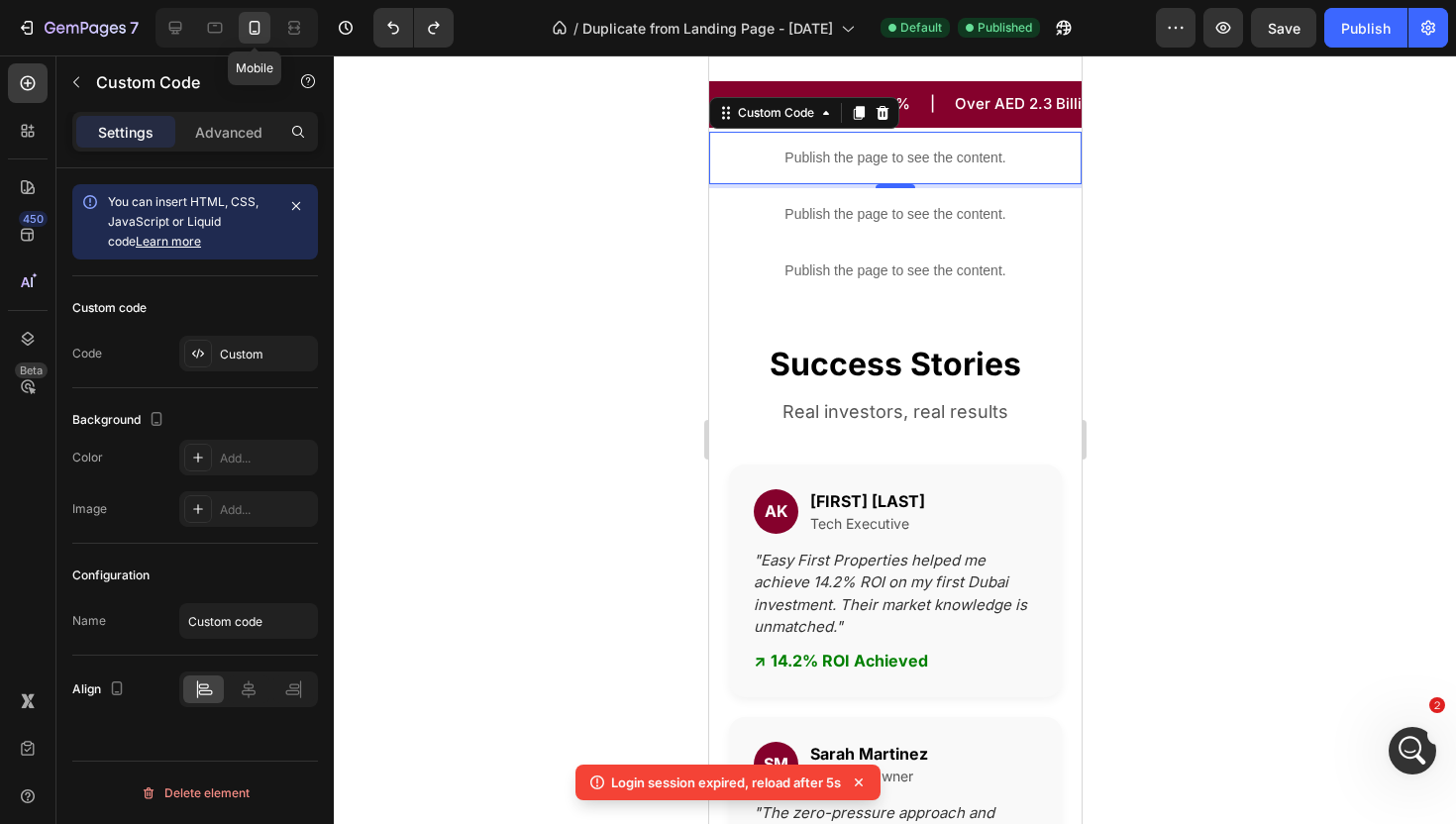 scroll, scrollTop: 45, scrollLeft: 0, axis: vertical 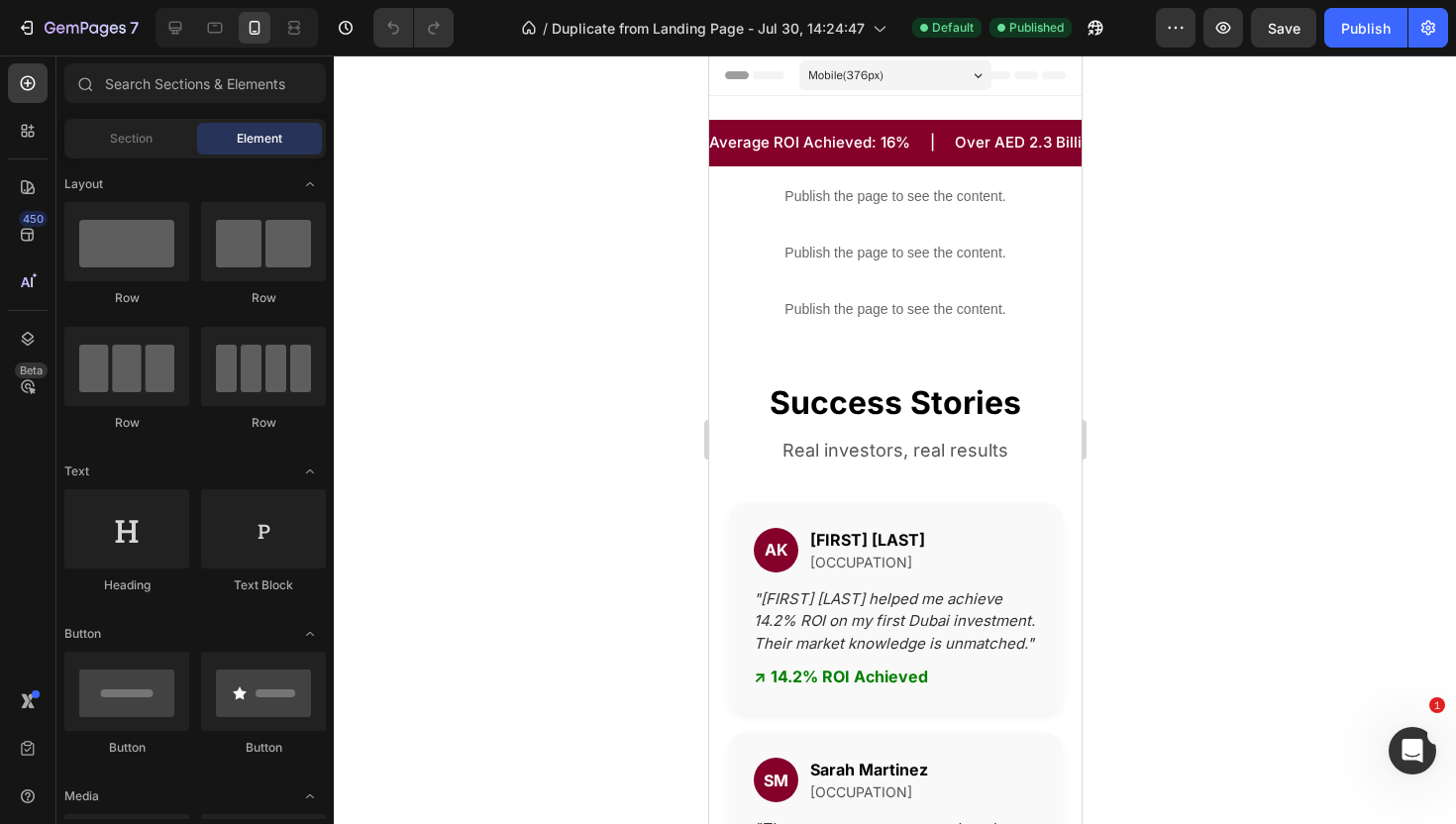 click 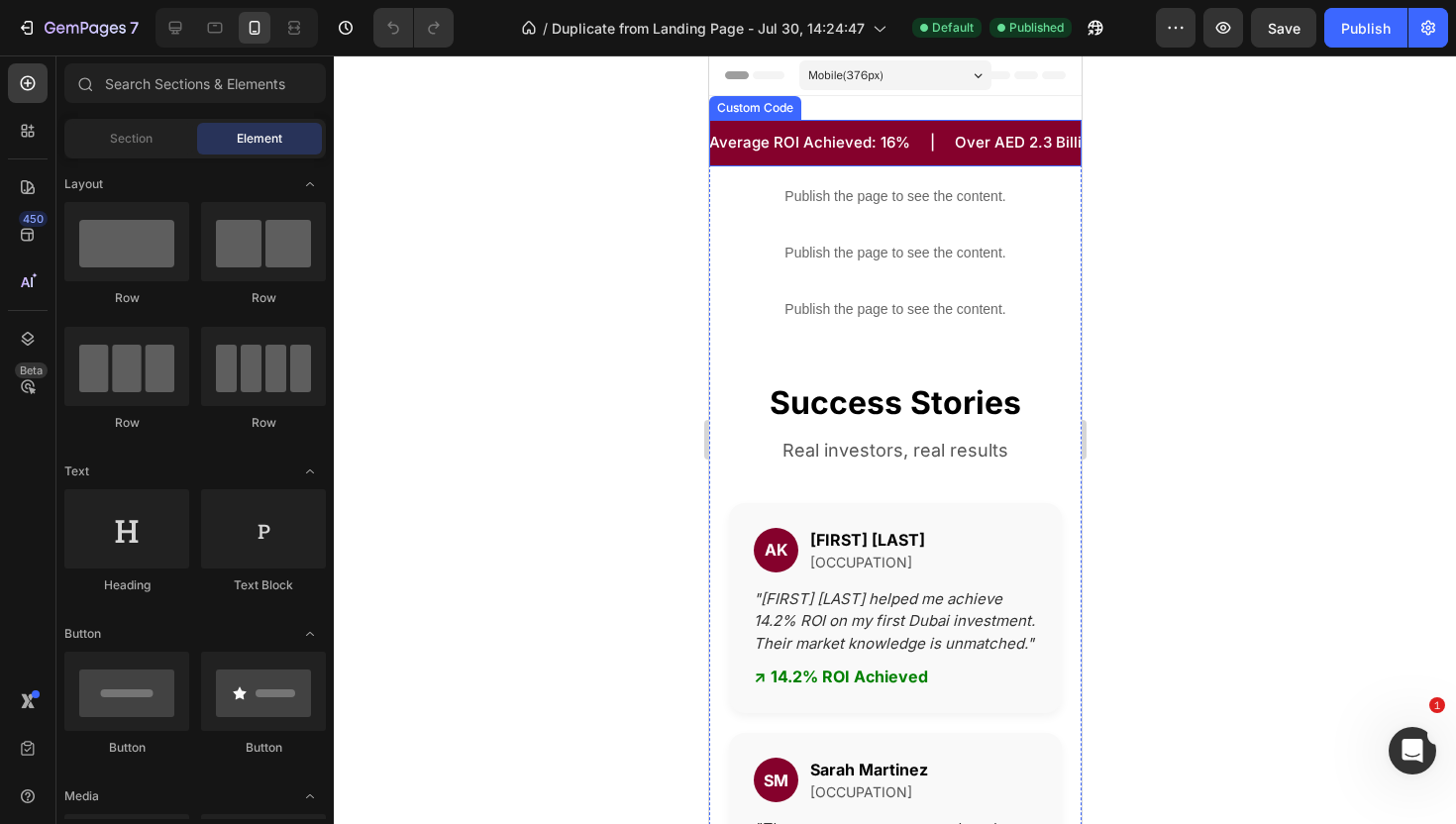 click on "Average ROI Achieved: 16%     |
Over AED 2.3 Billion in Property Sold     |
847+ Investors Trust Us     |
Direct Access to Off-Market Listings     |
New Projects Weekly from Aldar, Emaar, Binghatti     |
Free Consultations with Certified Experts     |
Limited-Time Offers on High-ROI Units" at bounding box center (894, 143) 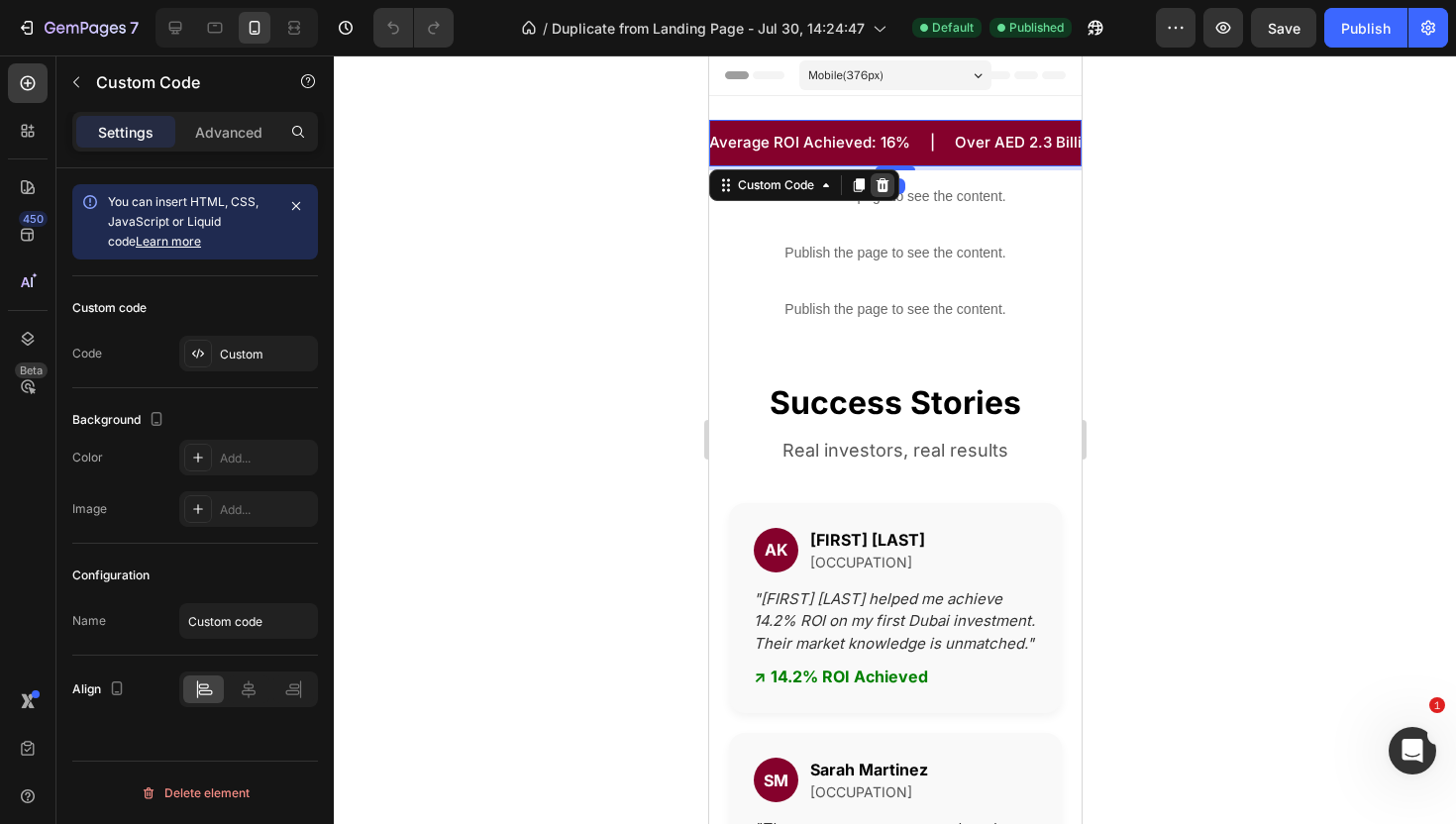 click 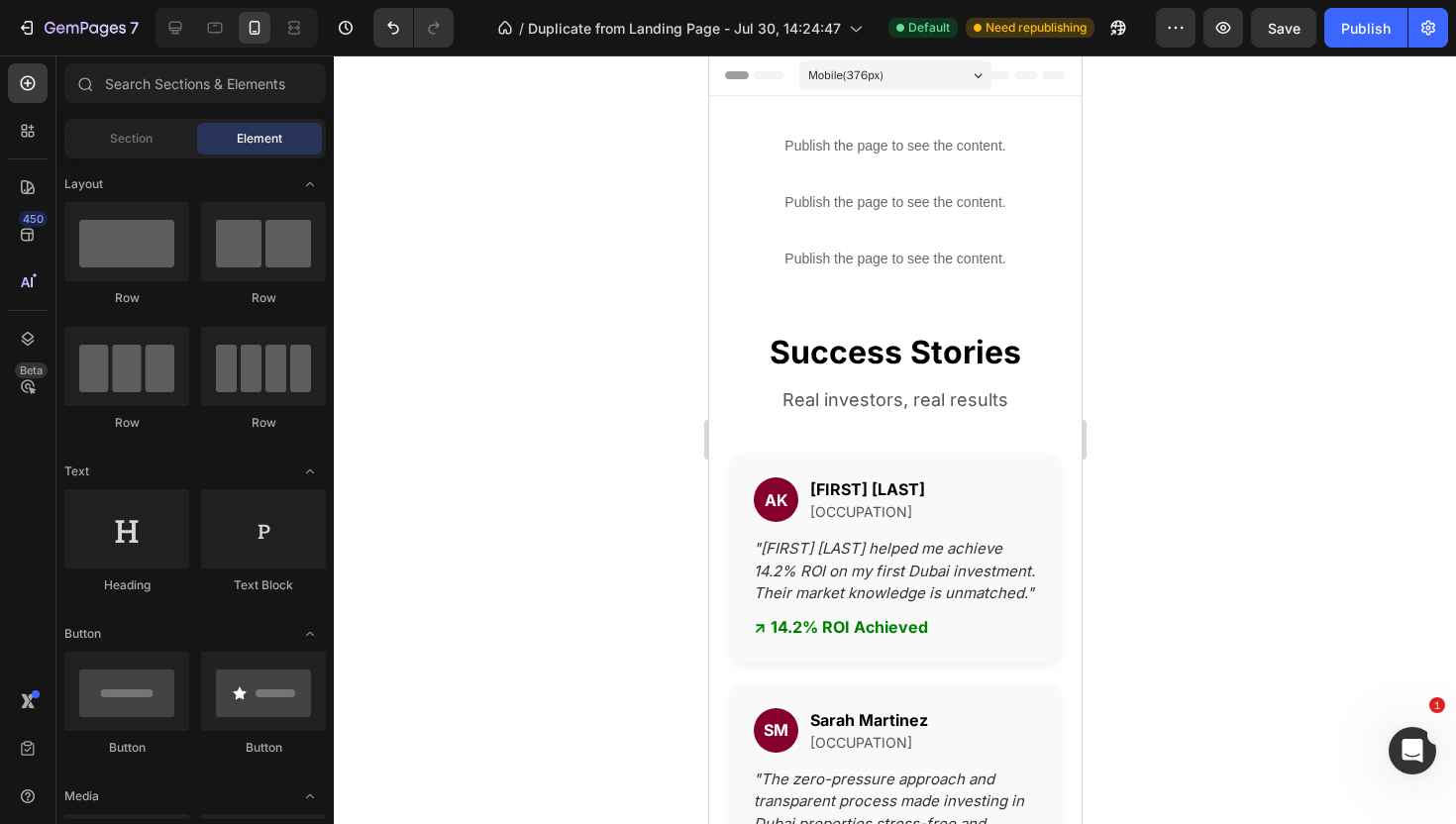 click on "450 Beta" at bounding box center (28, 440) 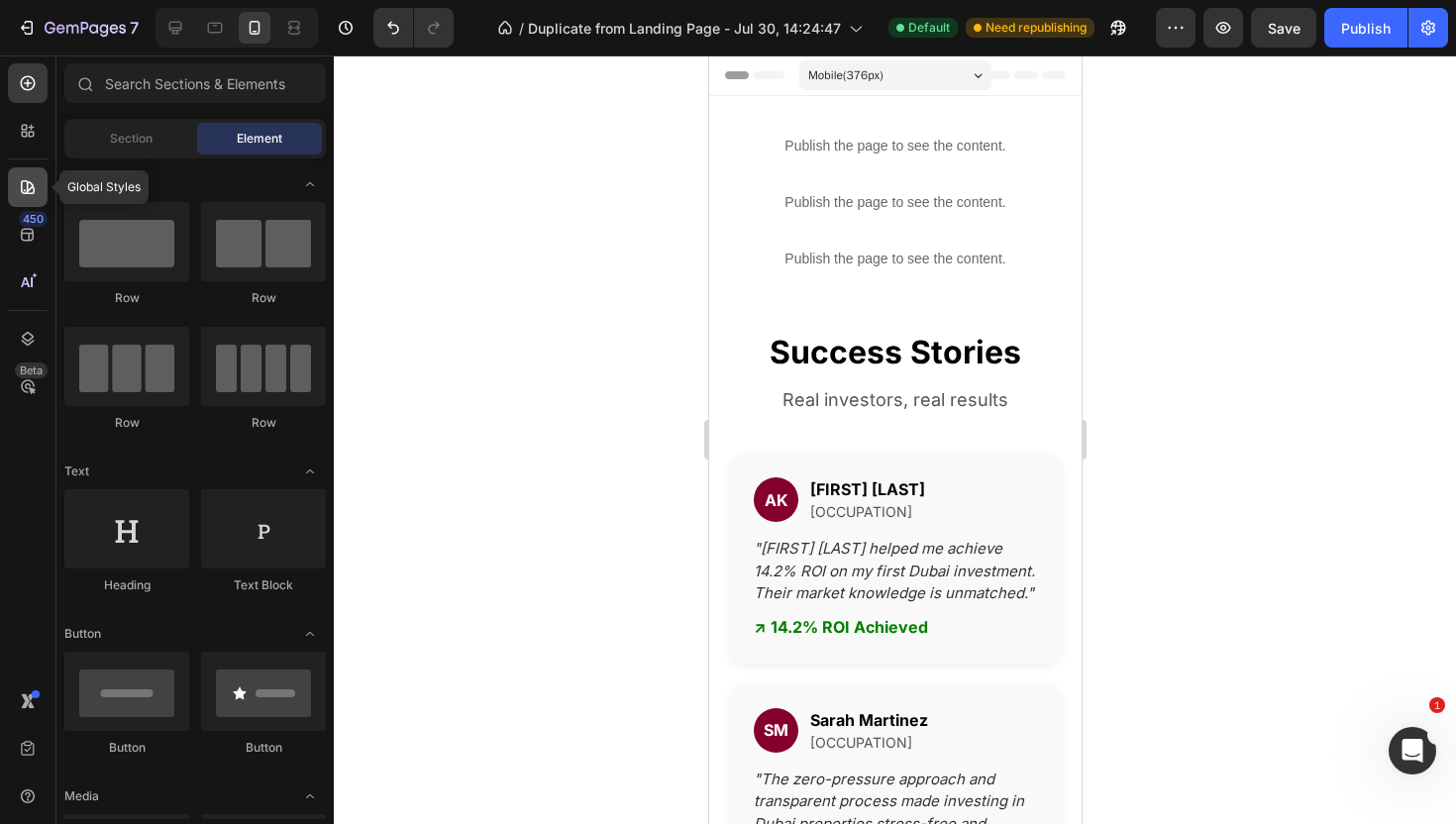 click 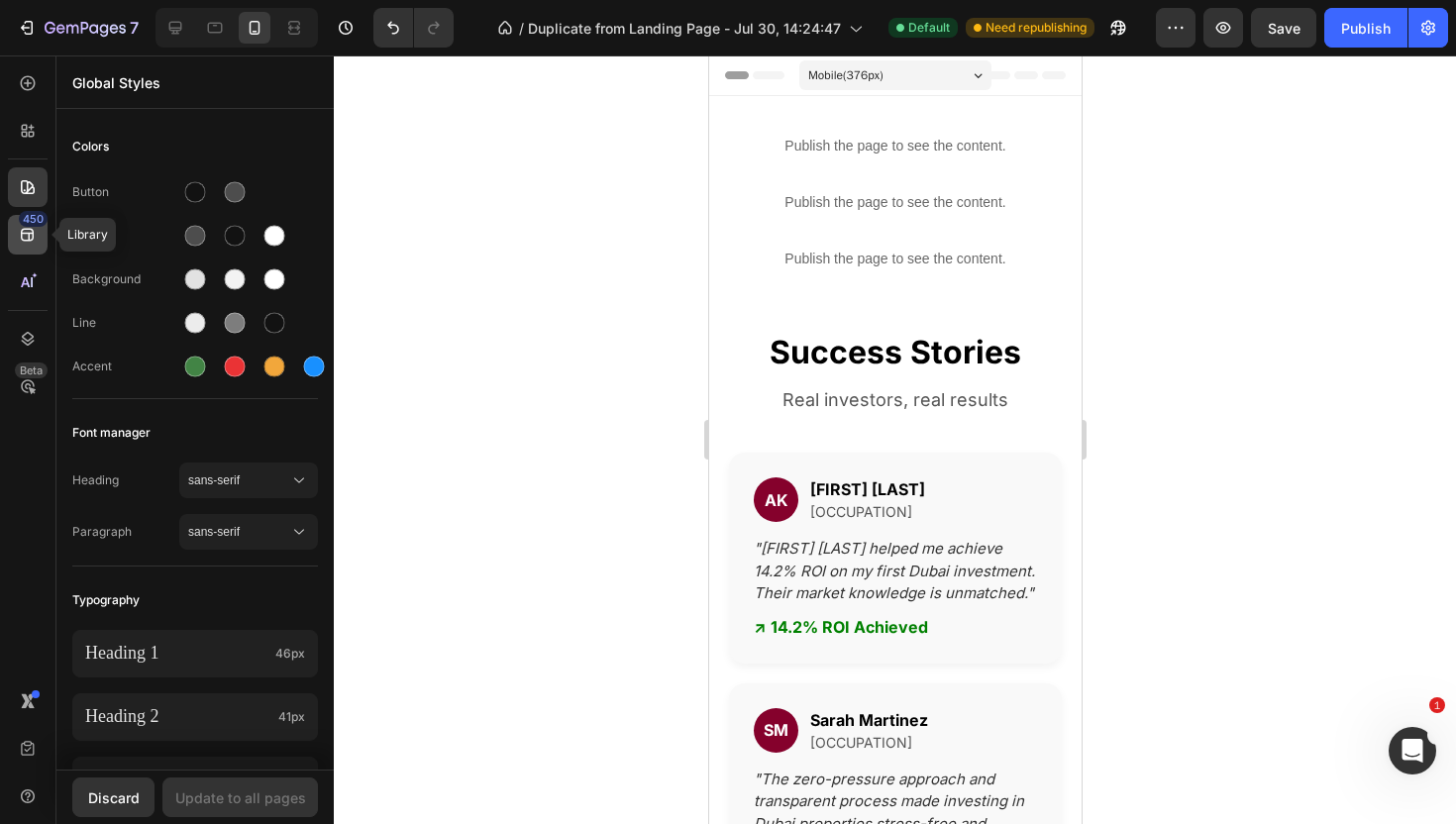 click on "450" 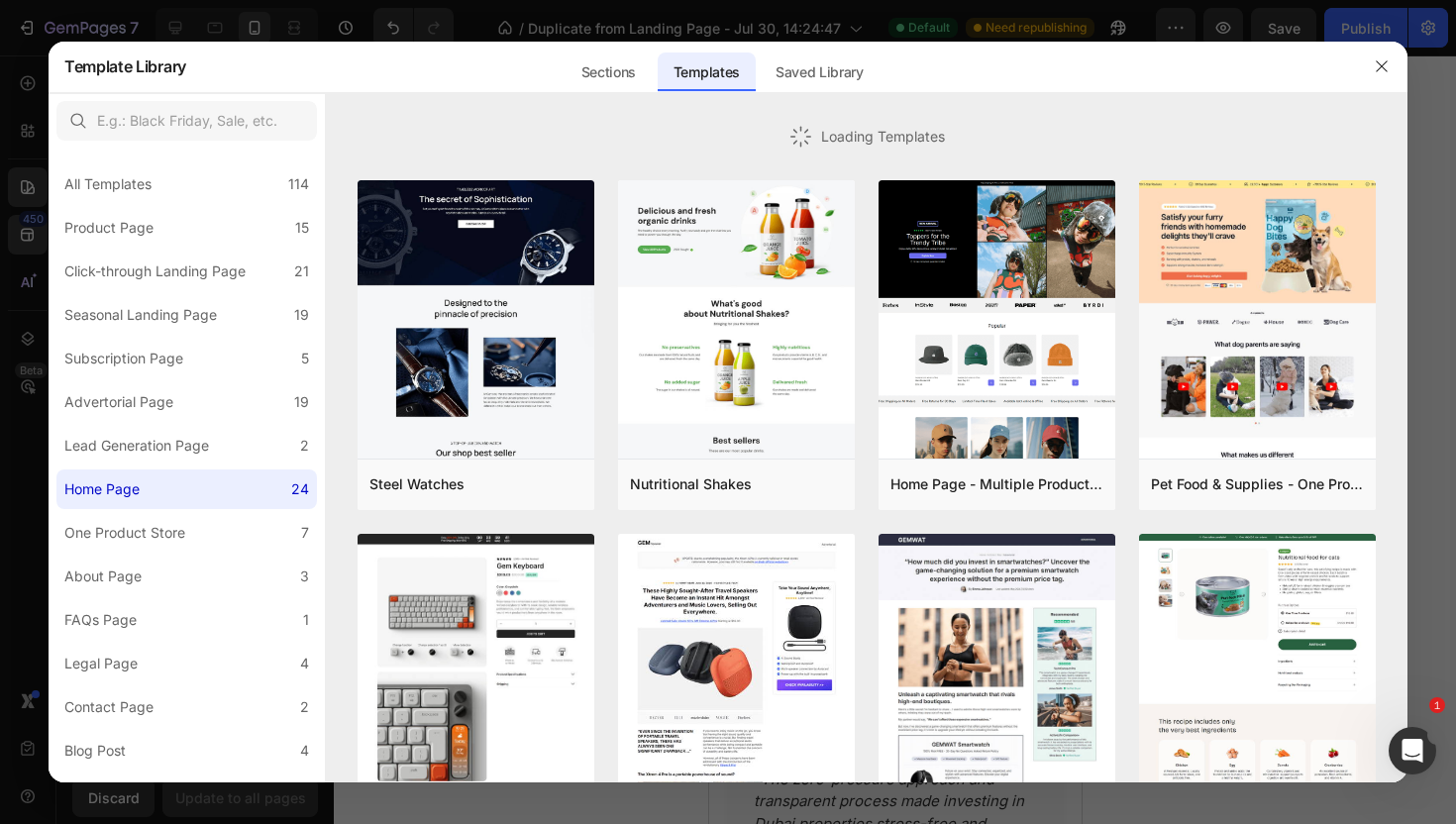 click at bounding box center (728, 412) 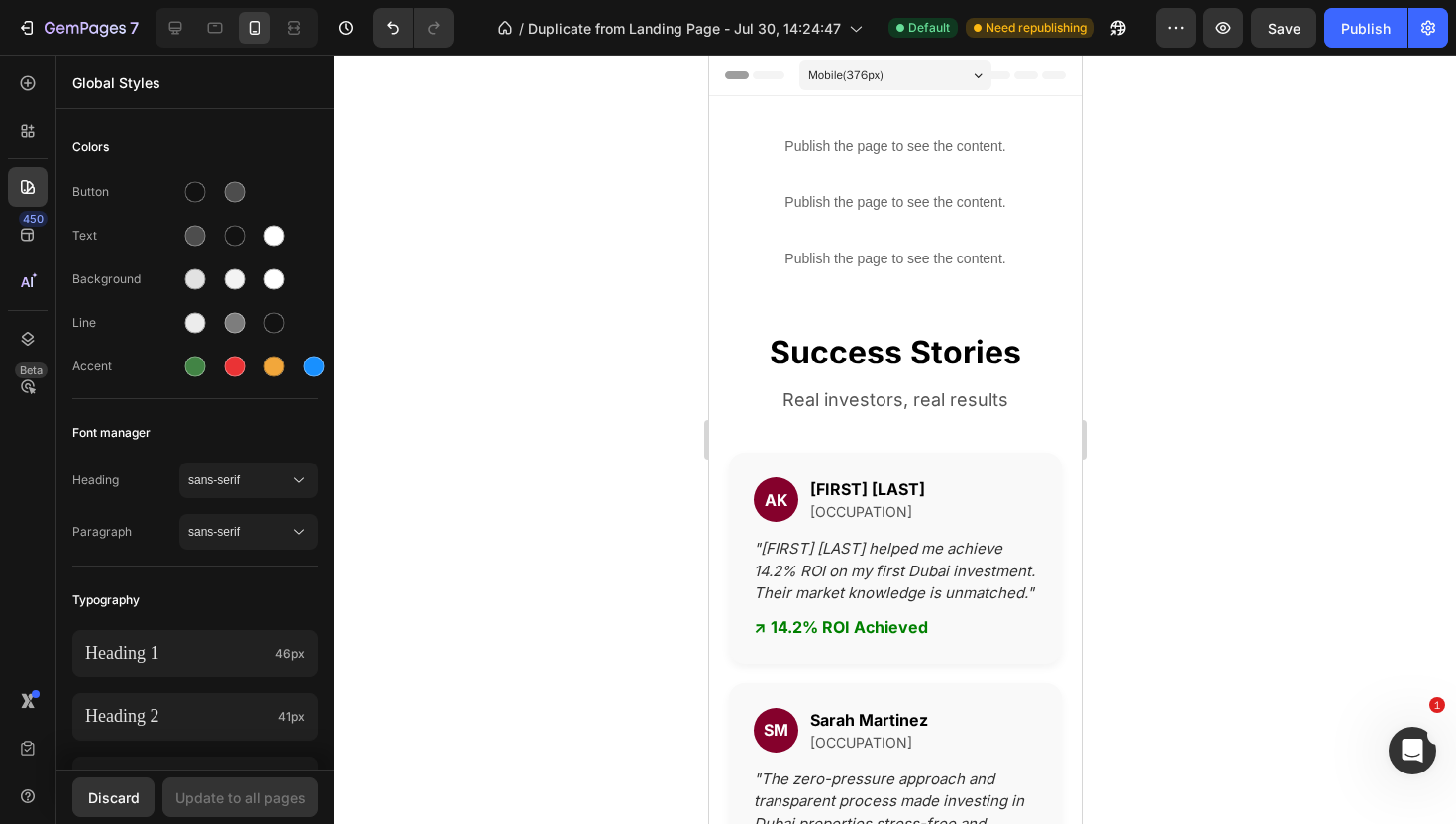 click on "450 Beta" at bounding box center [28, 372] 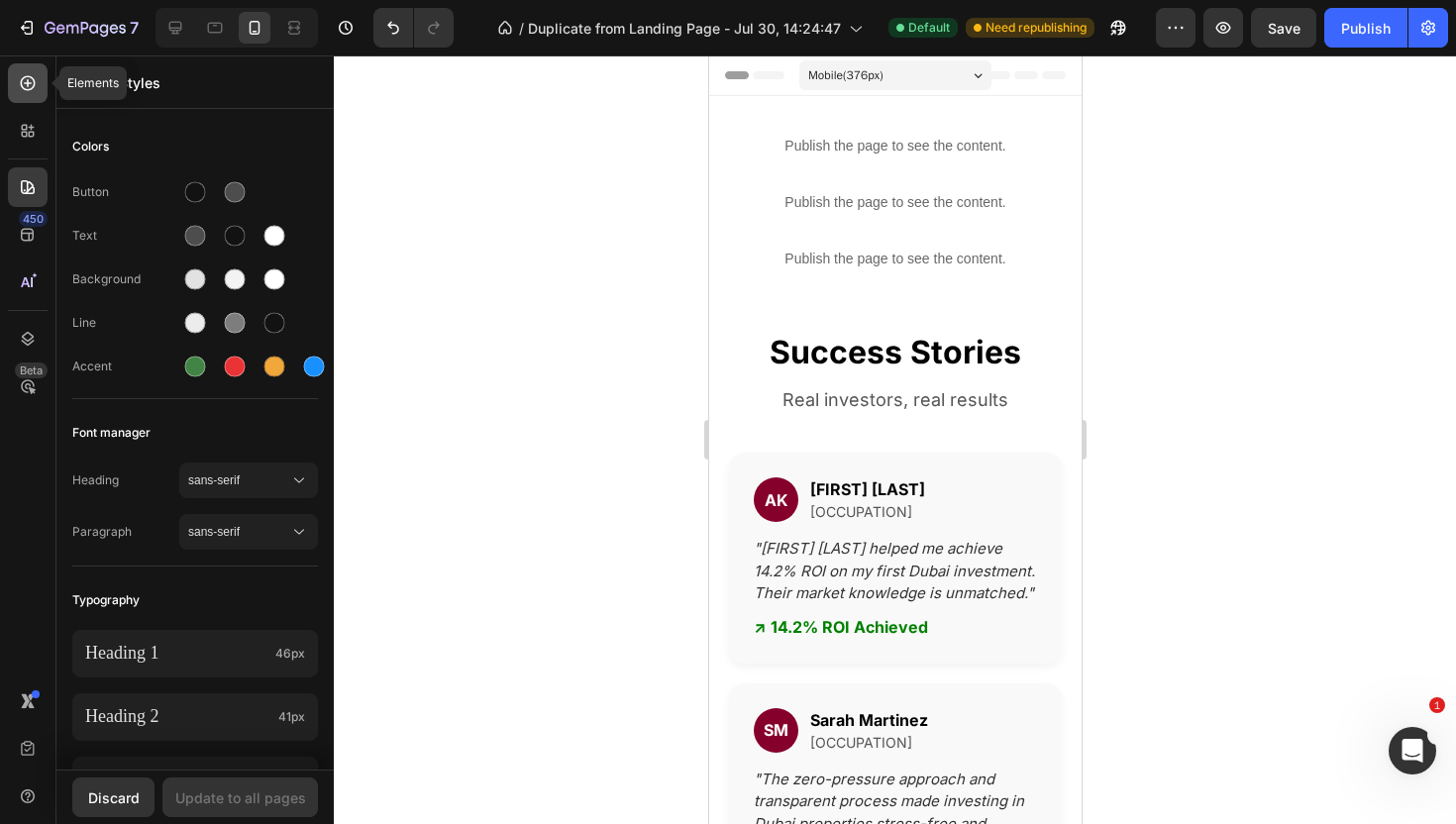 click 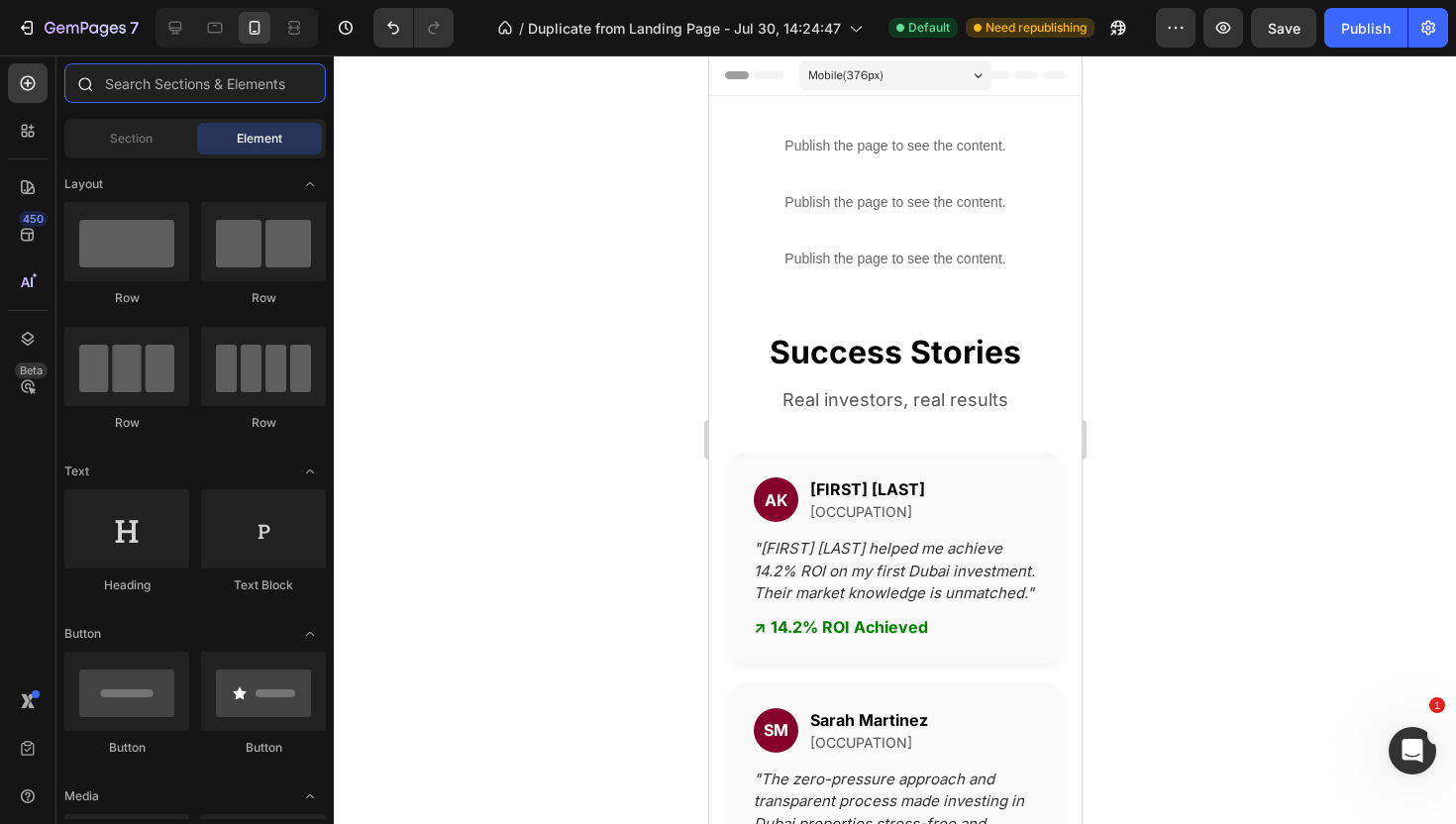 click at bounding box center [195, 83] 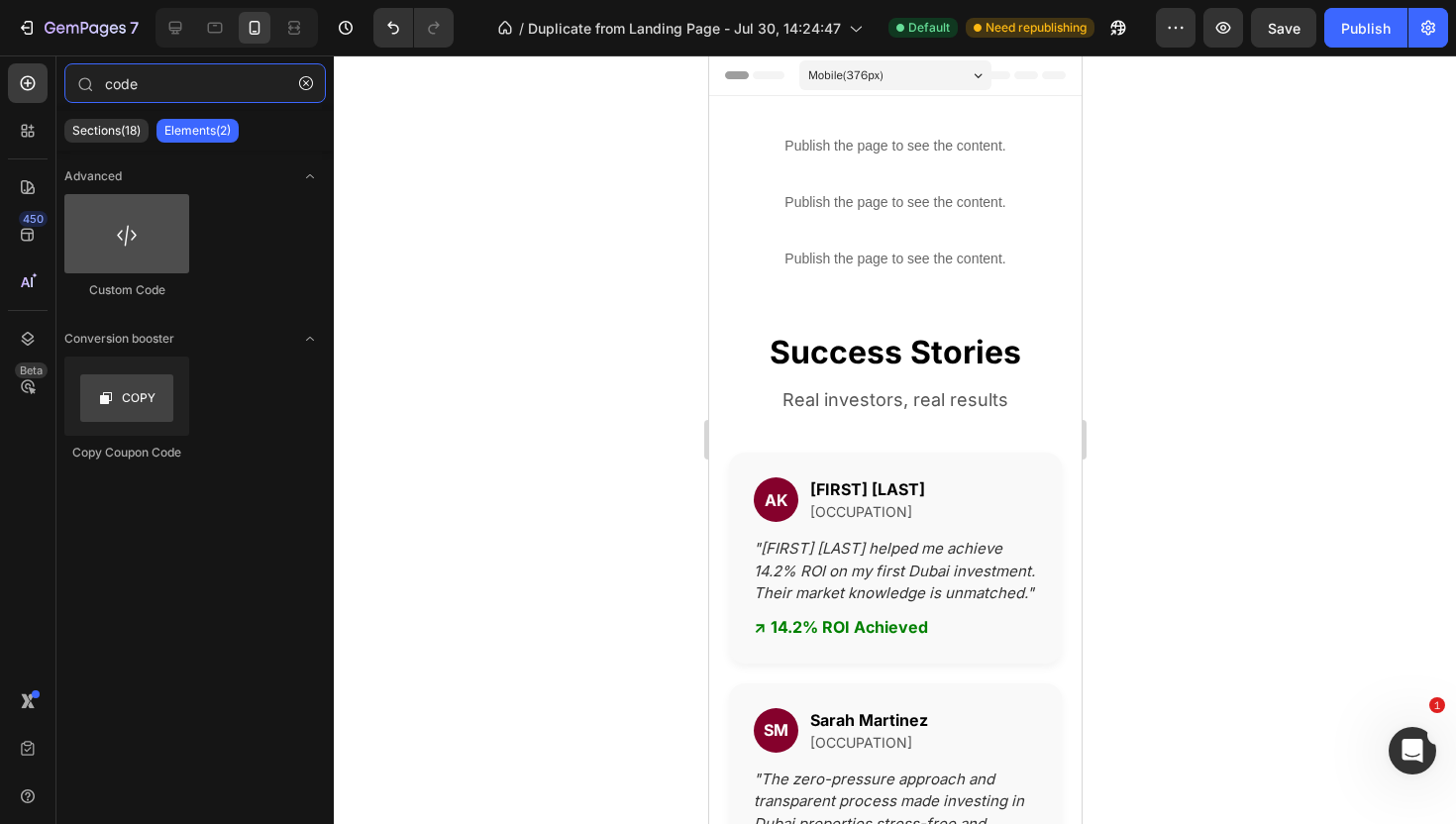 type on "code" 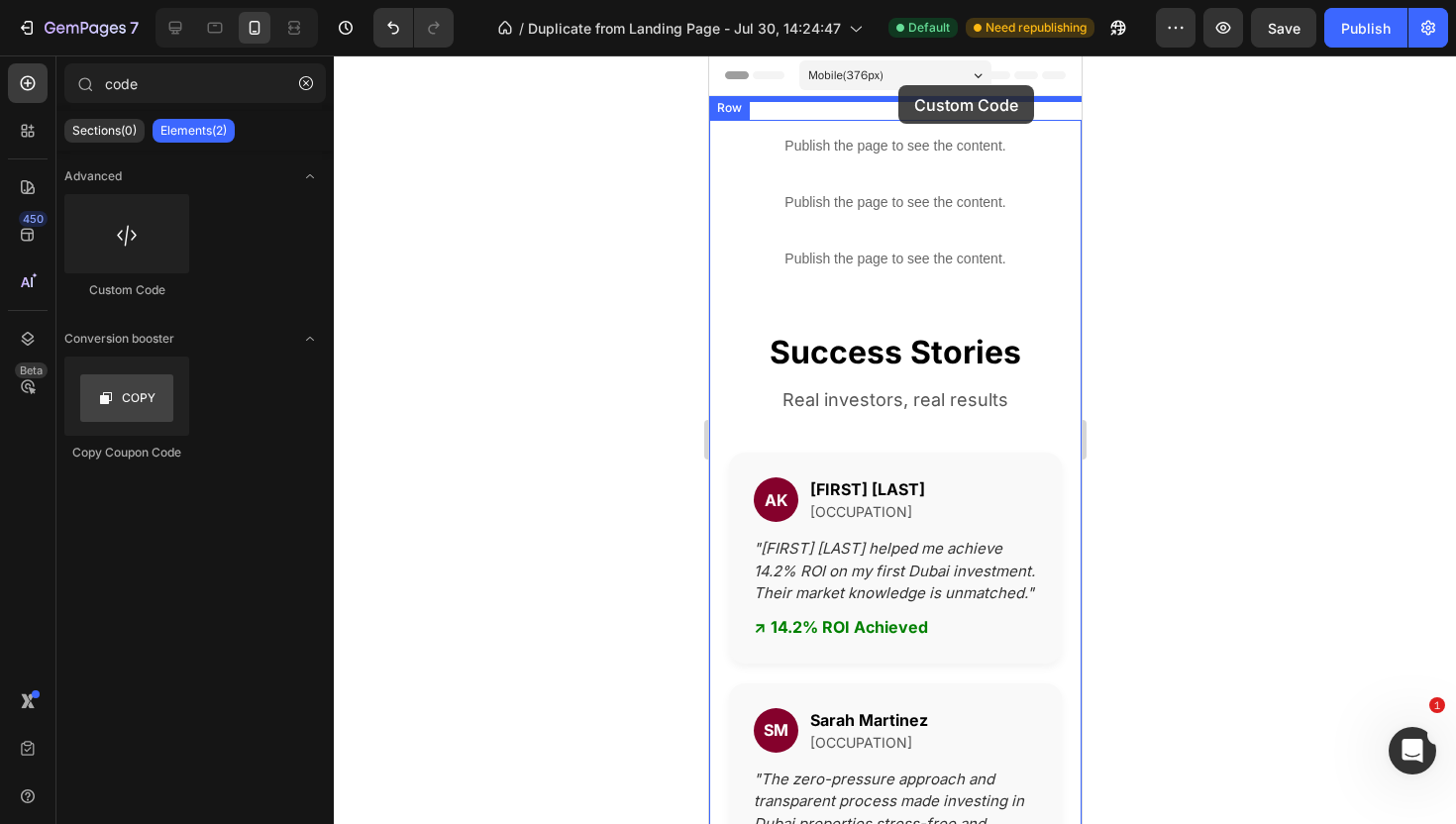 drag, startPoint x: 838, startPoint y: 281, endPoint x: 897, endPoint y: 85, distance: 204.68757 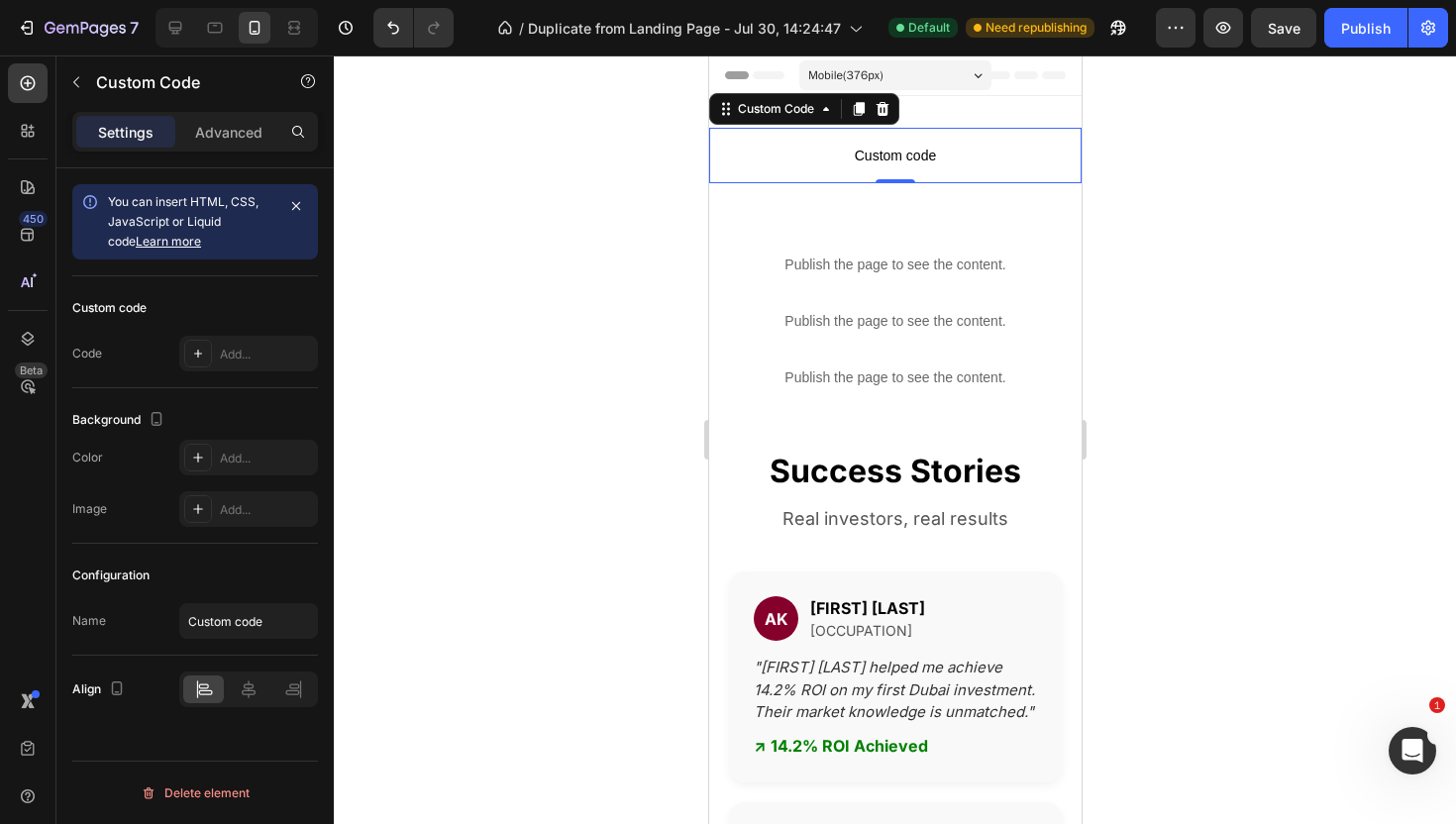click on "Custom code" at bounding box center [894, 155] 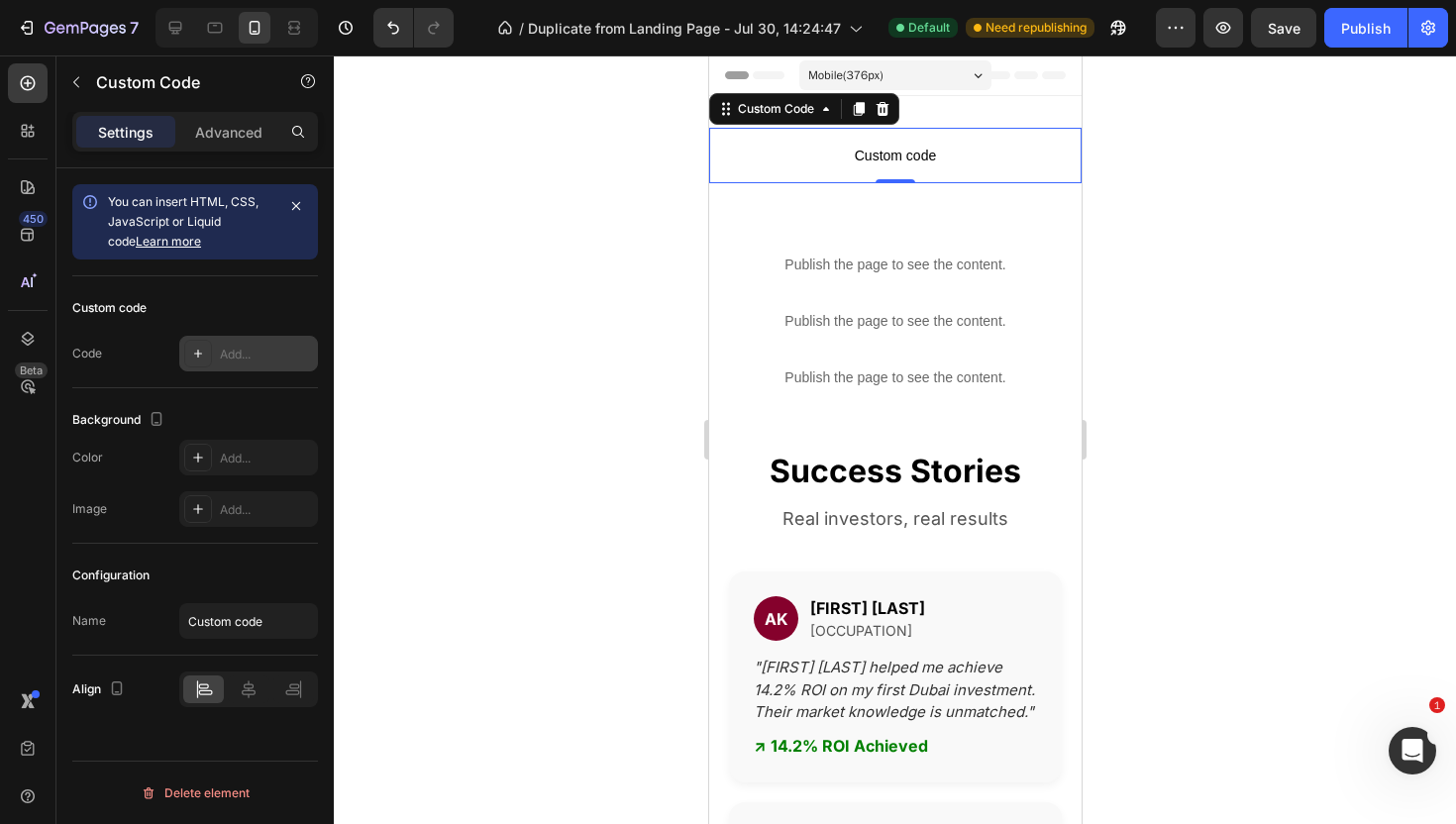 click on "Add..." at bounding box center (249, 354) 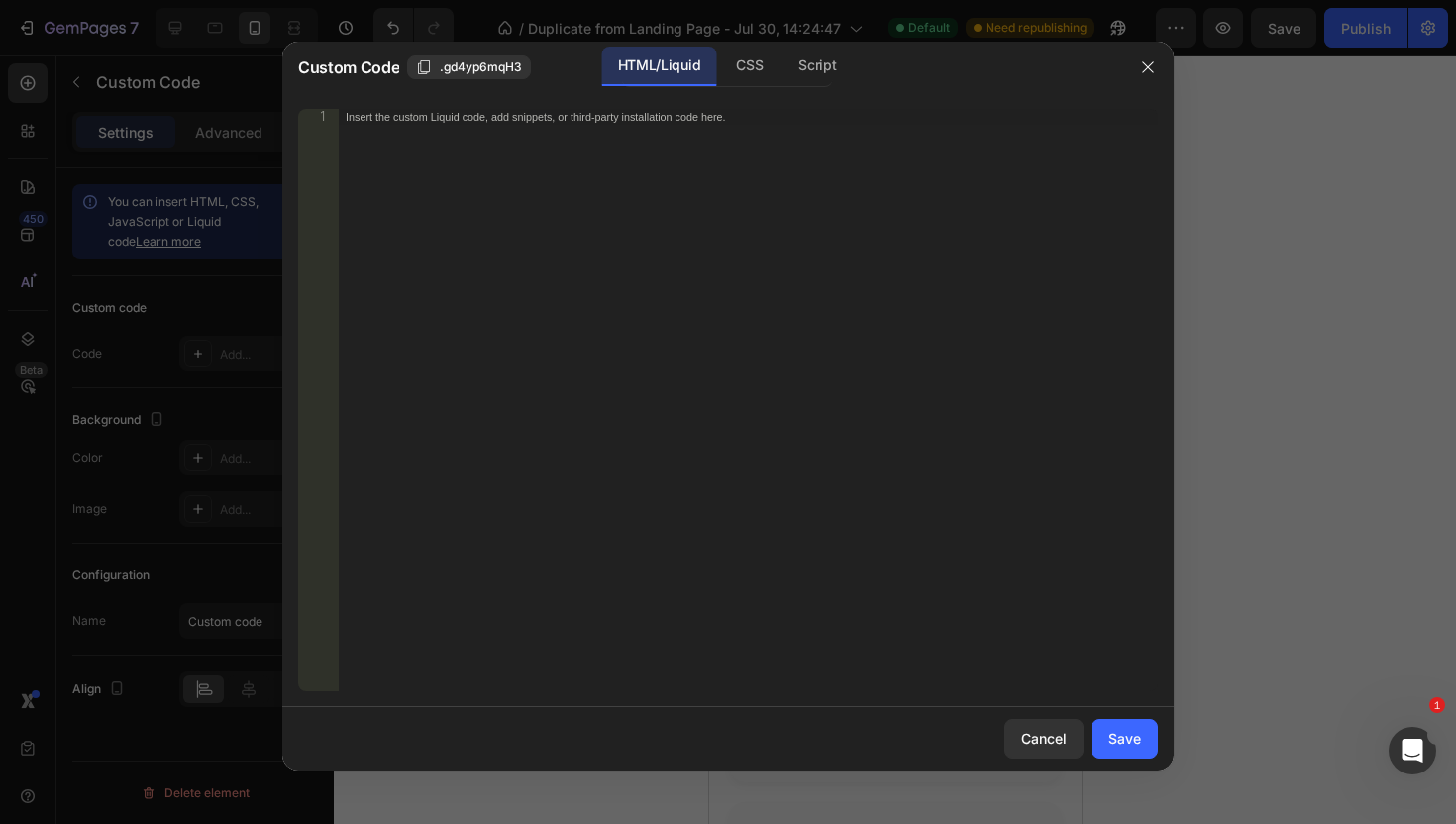 click on "Insert the custom Liquid code, add snippets, or third-party installation code here." at bounding box center (748, 416) 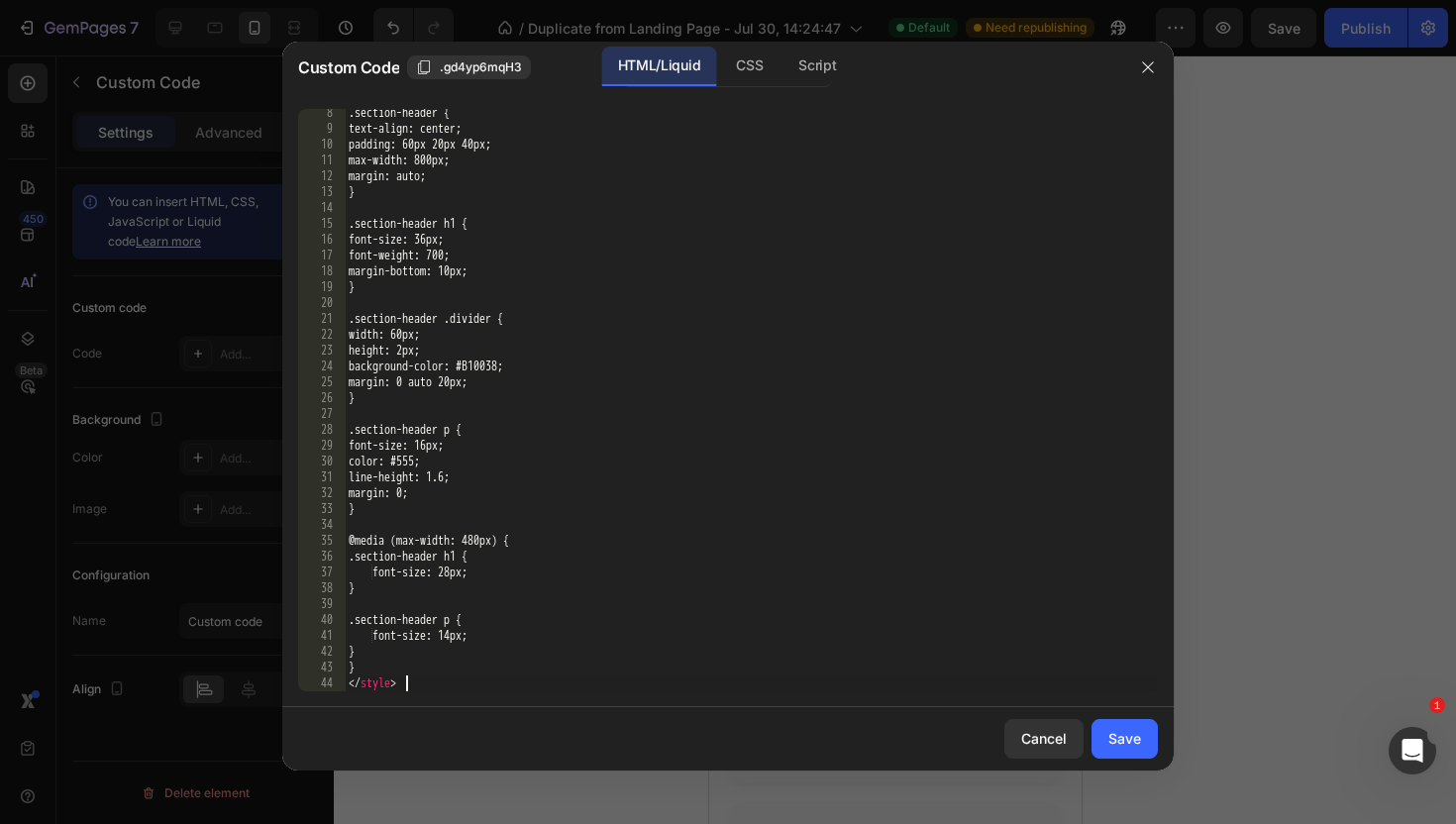 scroll, scrollTop: 115, scrollLeft: 0, axis: vertical 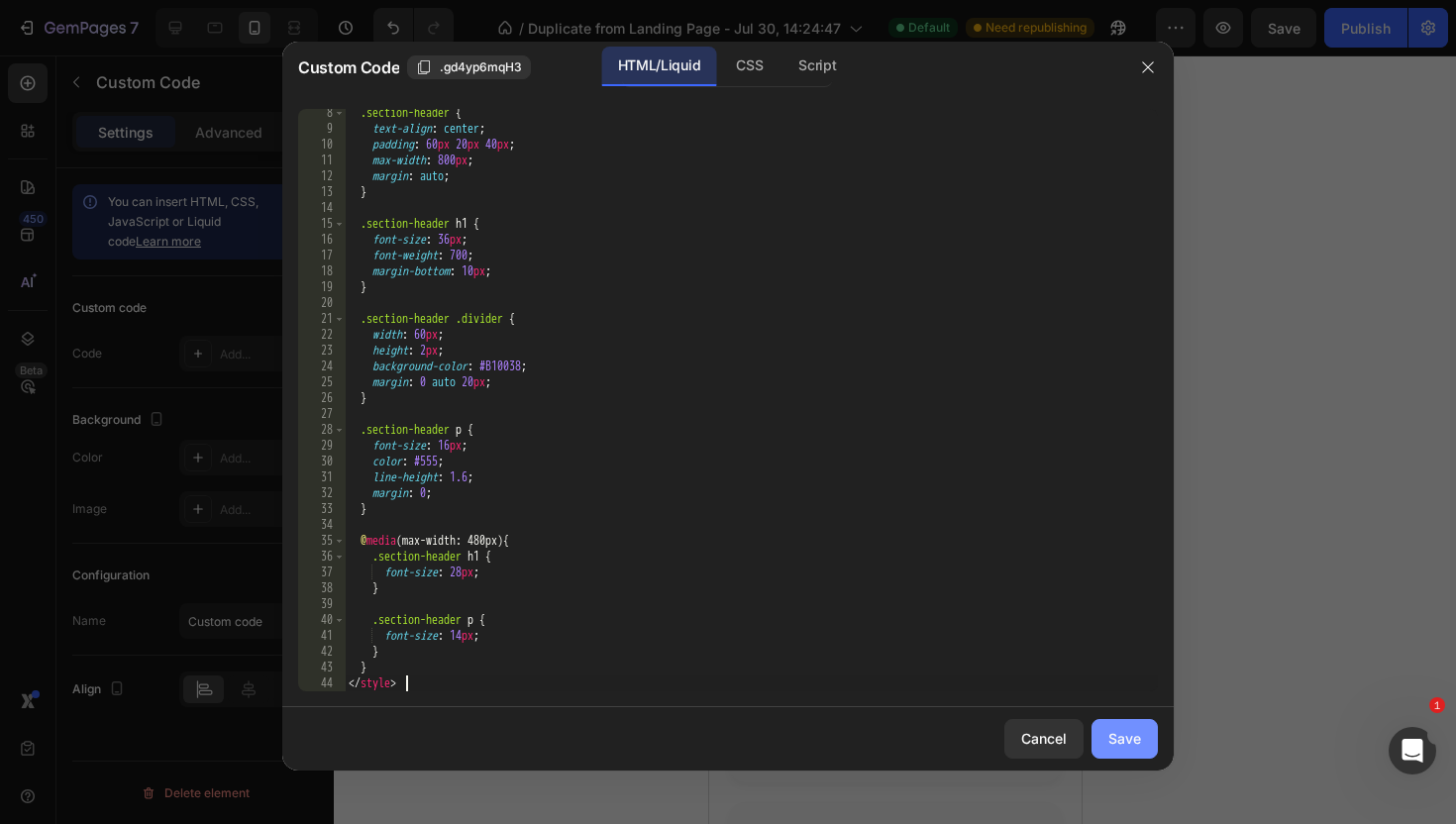click on "Save" 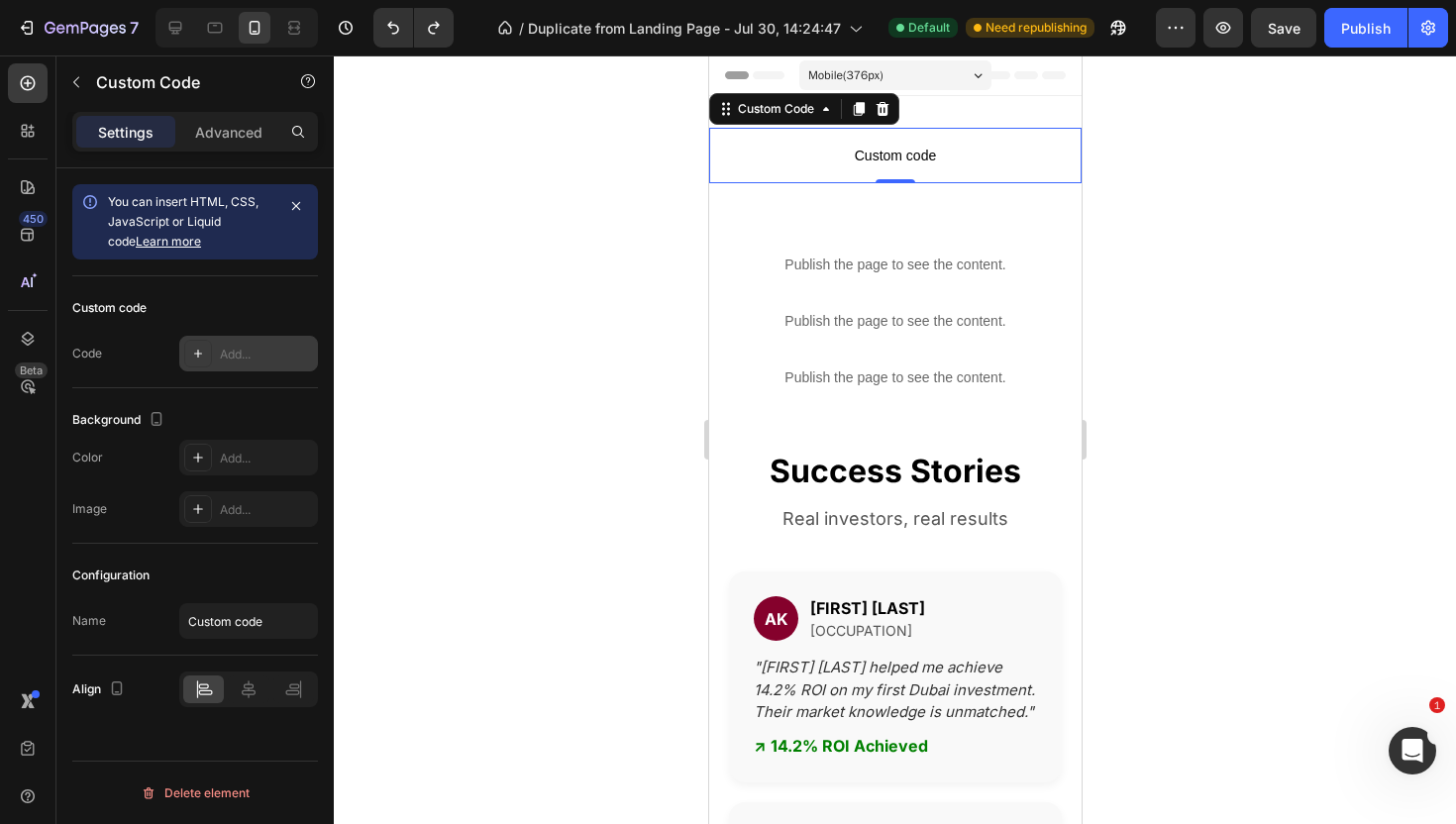 click on "Add..." at bounding box center [249, 354] 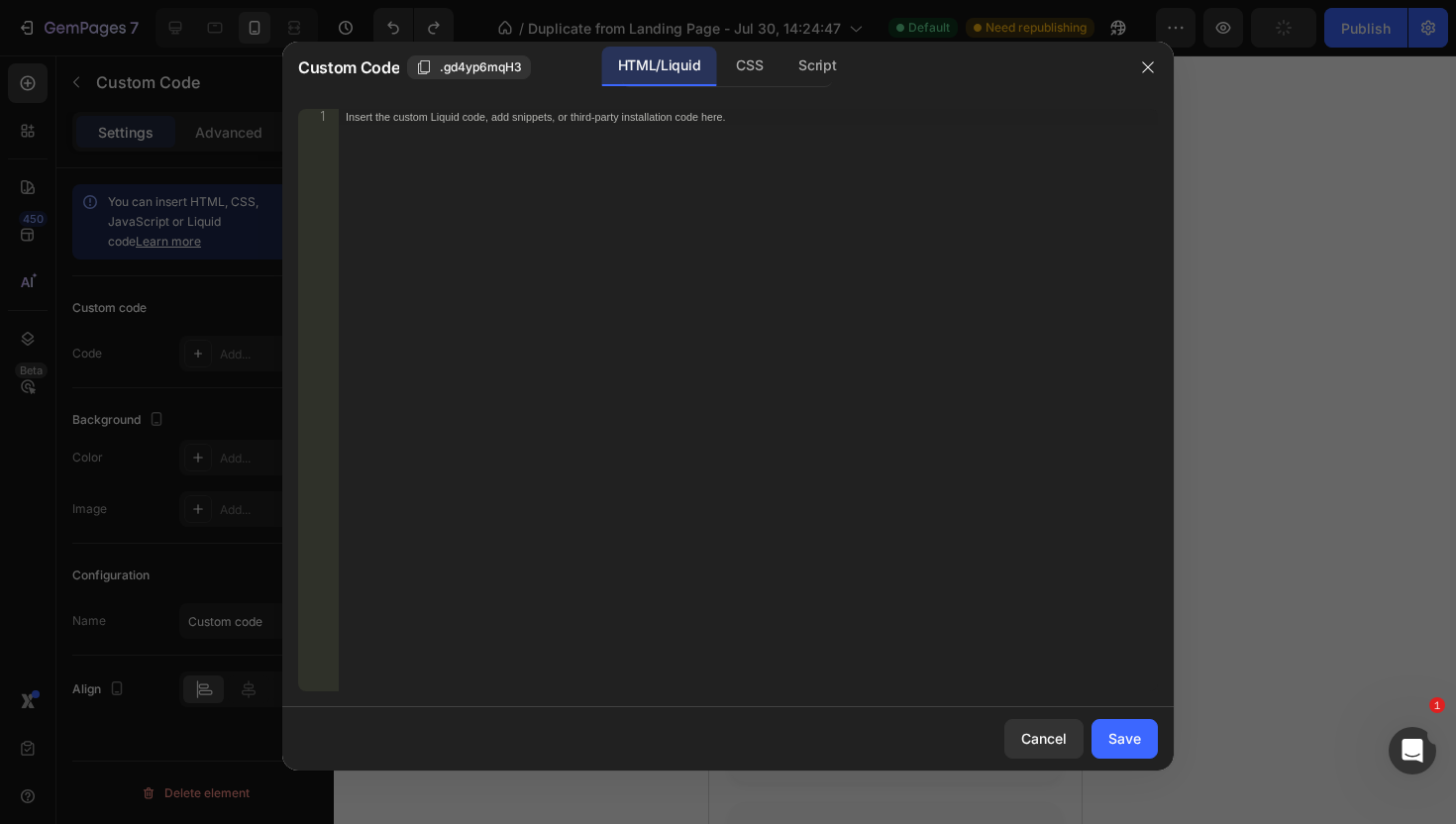 click on "Insert the custom Liquid code, add snippets, or third-party installation code here." at bounding box center [748, 416] 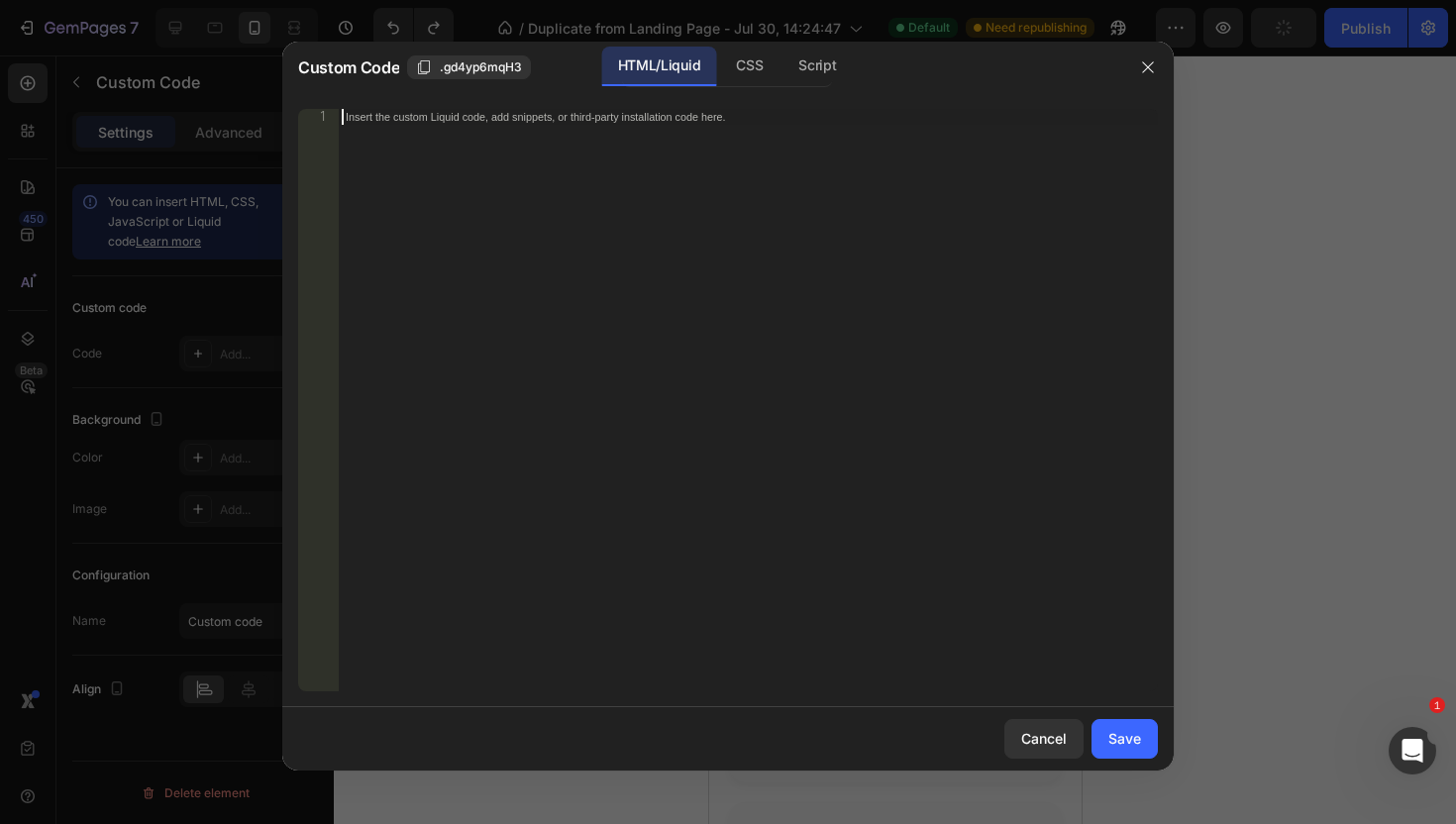 paste on "</style>" 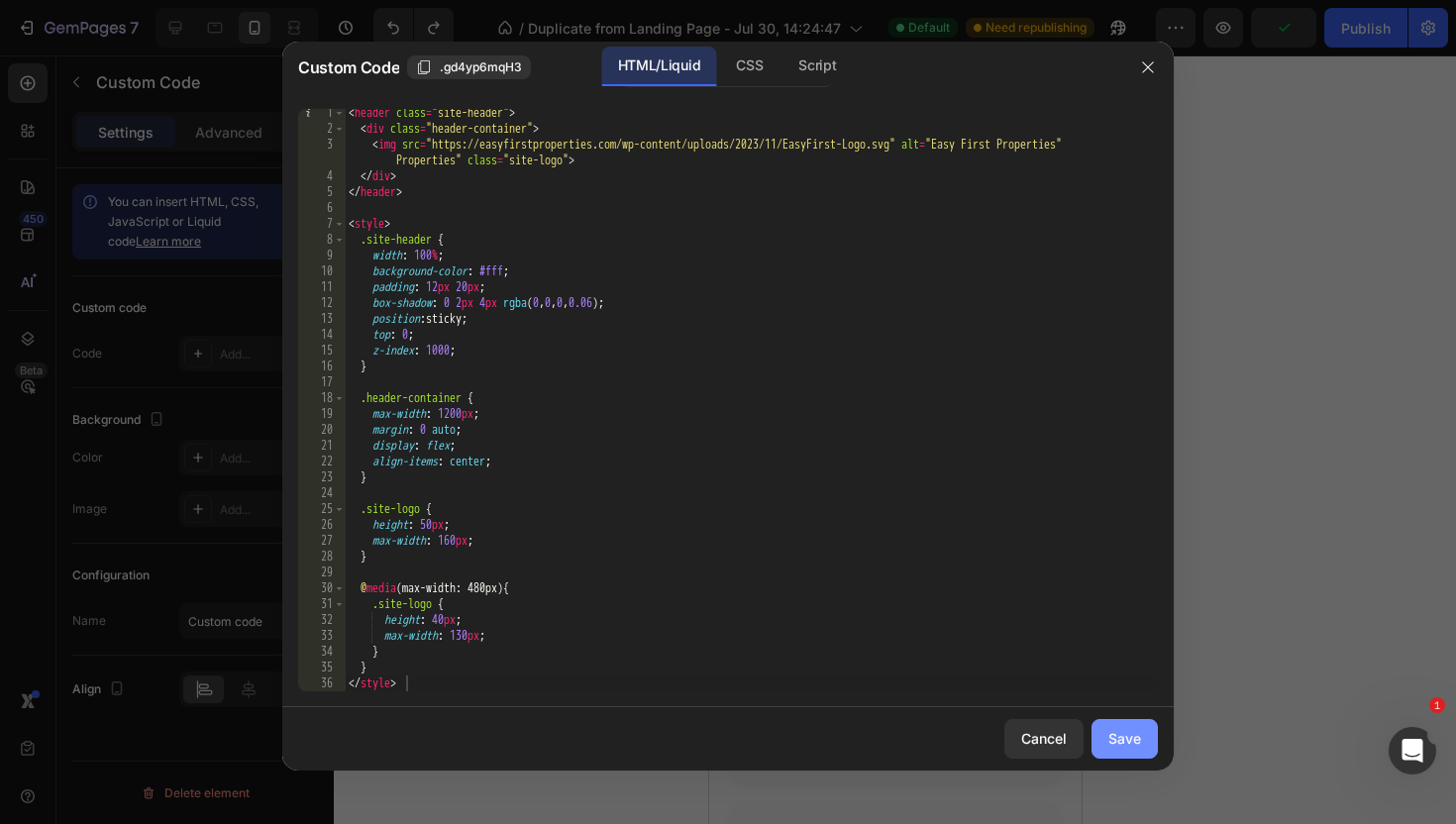 click on "Save" at bounding box center (1124, 738) 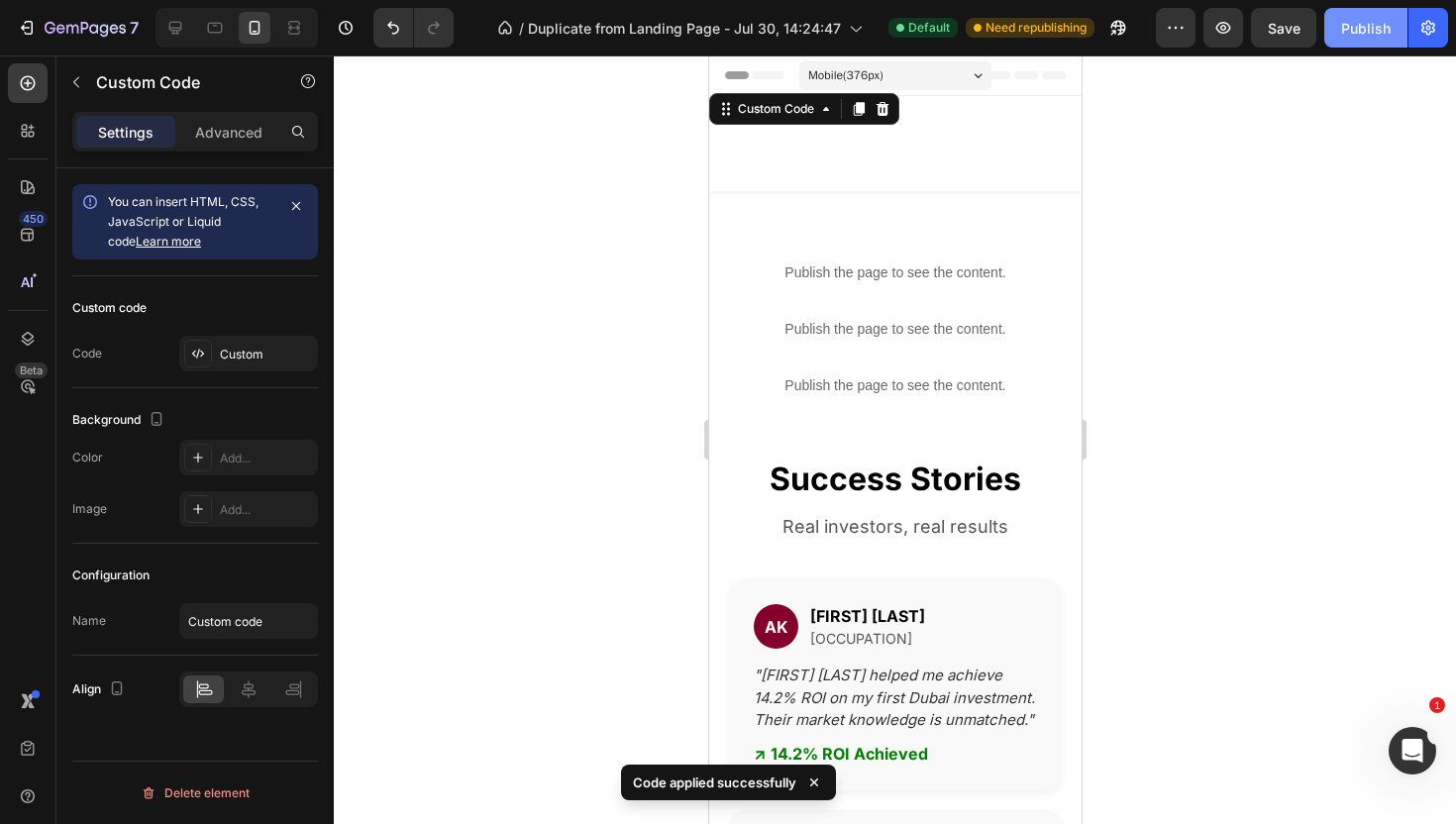 click on "Publish" at bounding box center [1366, 28] 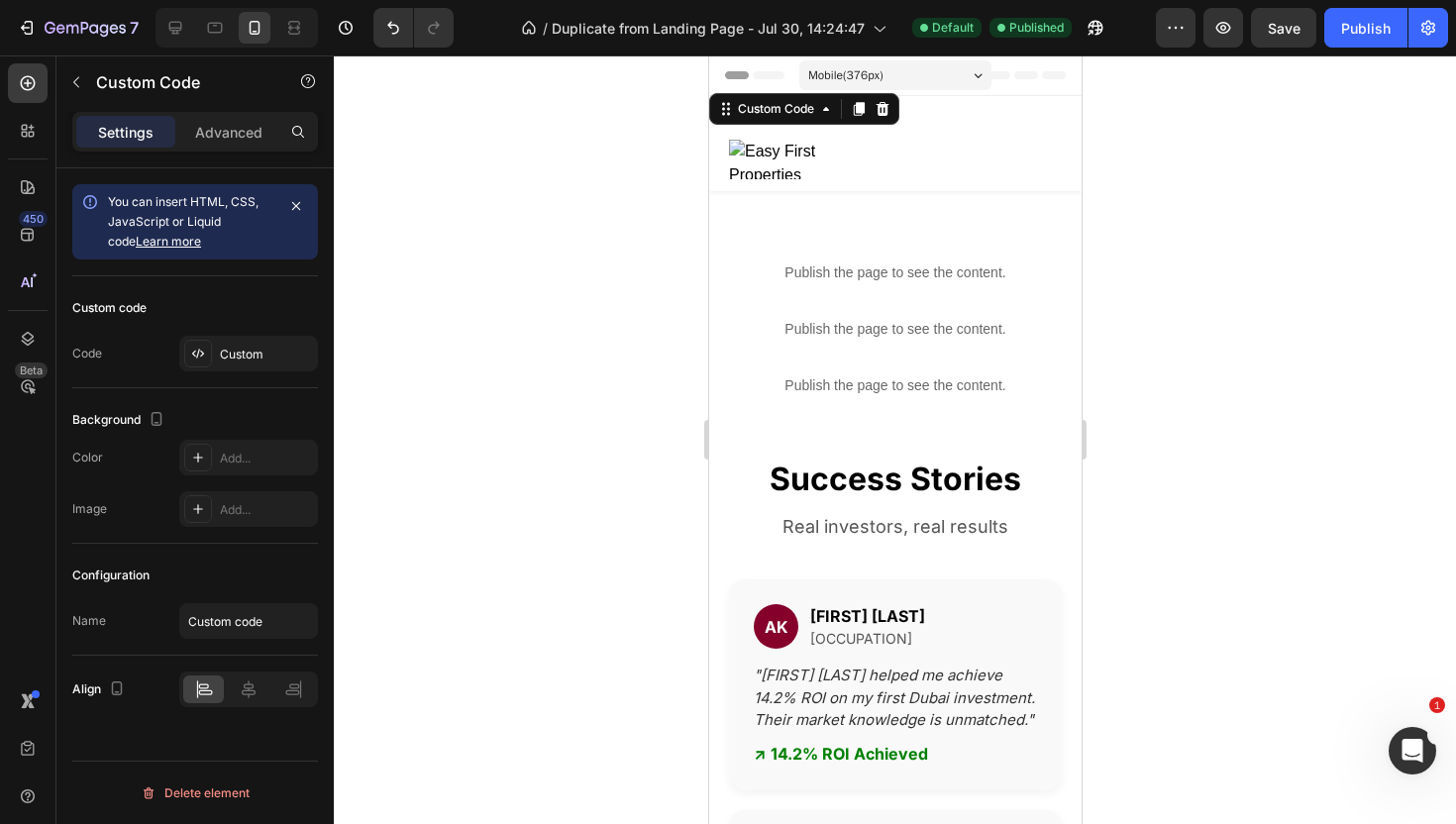 click at bounding box center (894, 159) 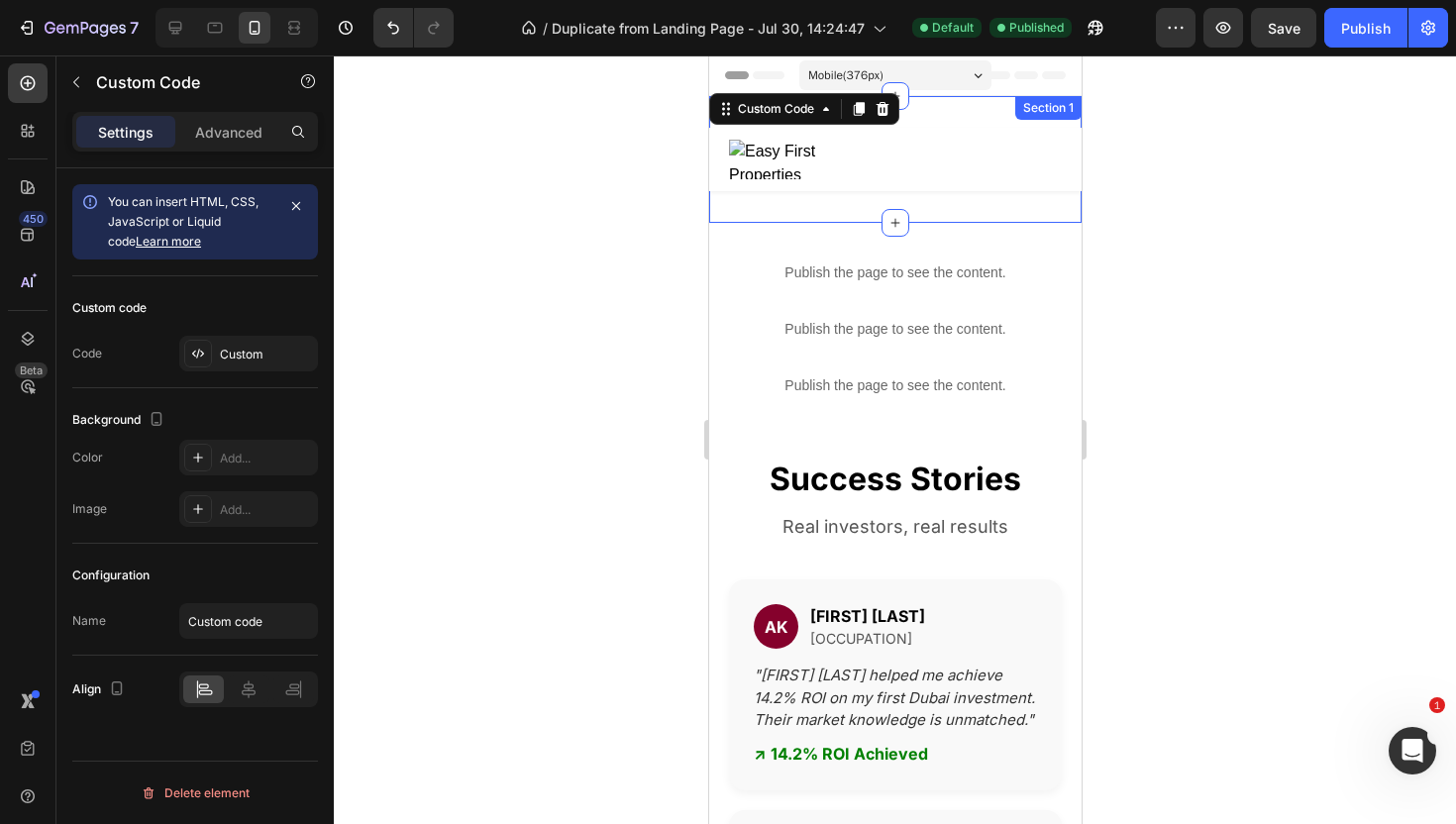 click 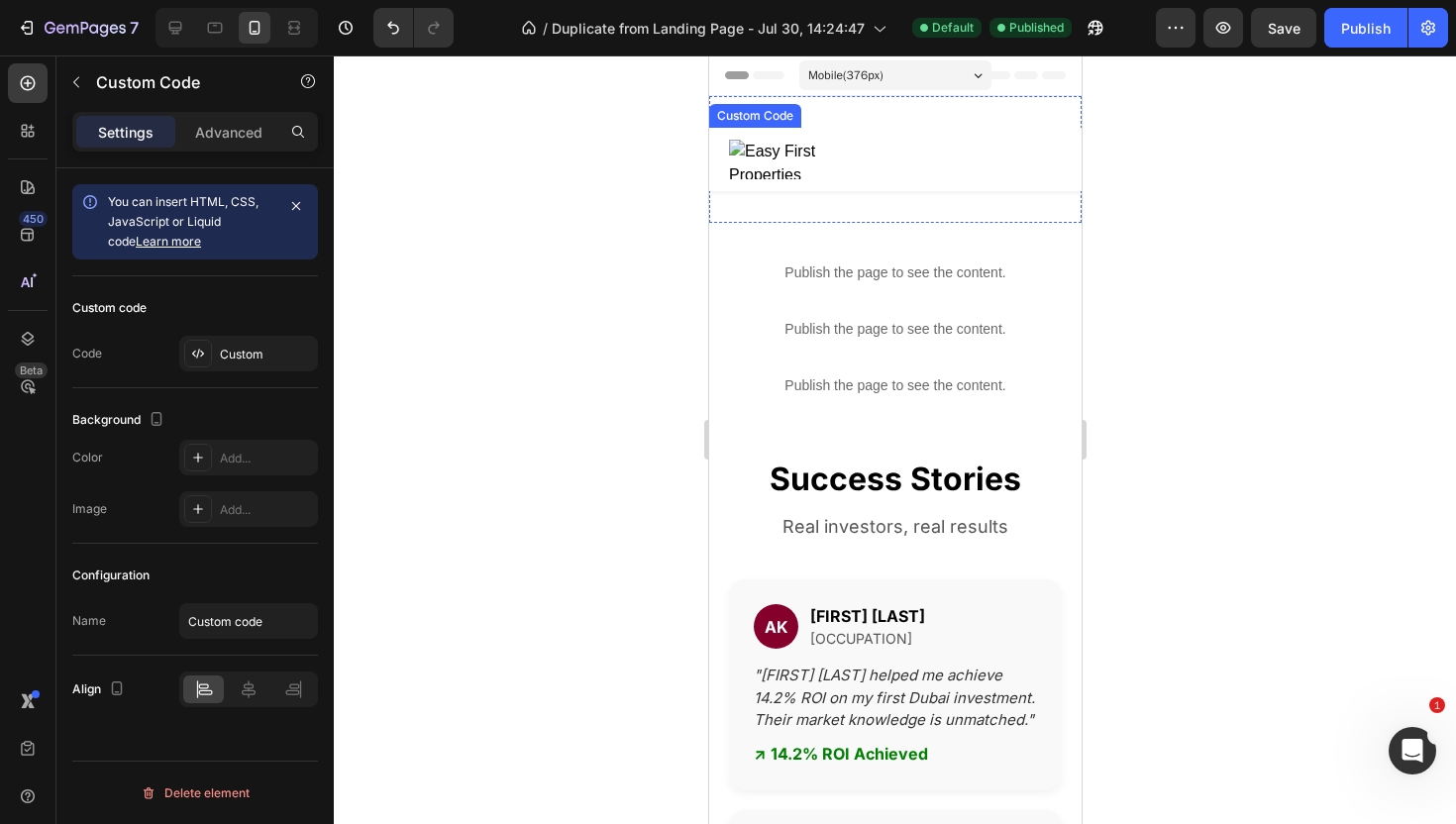 click at bounding box center [894, 159] 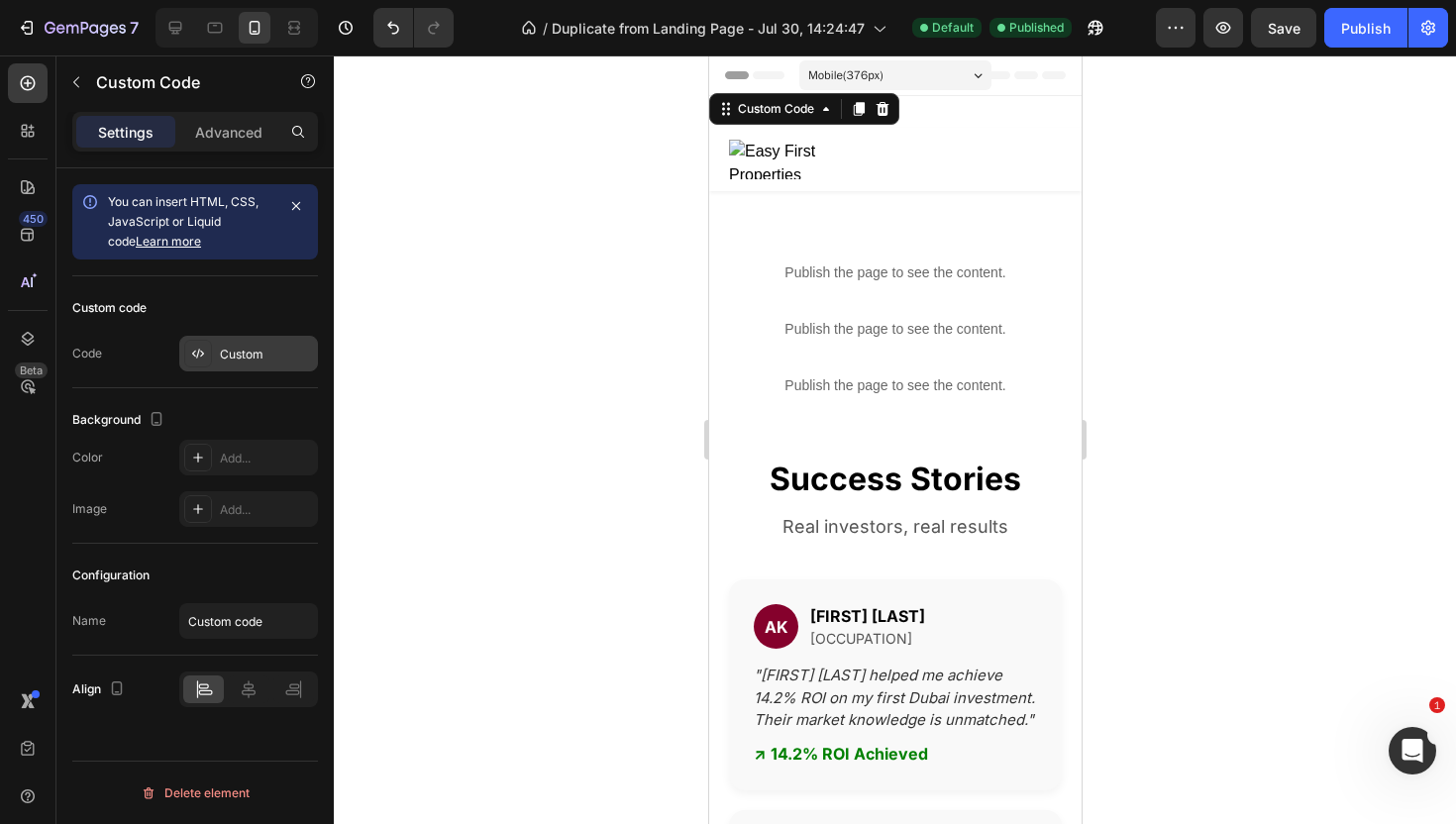 click on "Custom" at bounding box center (266, 355) 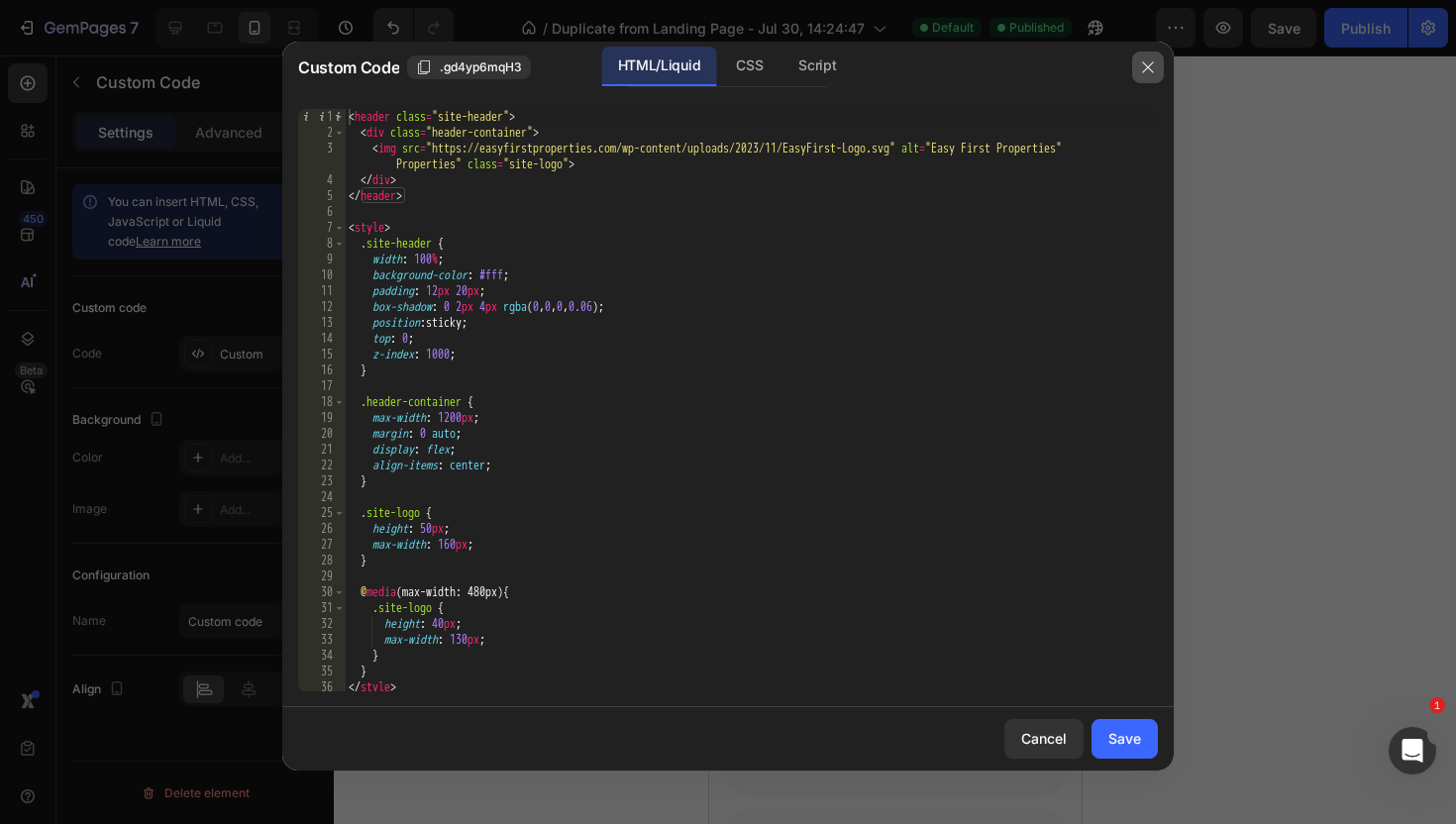 click at bounding box center [1148, 67] 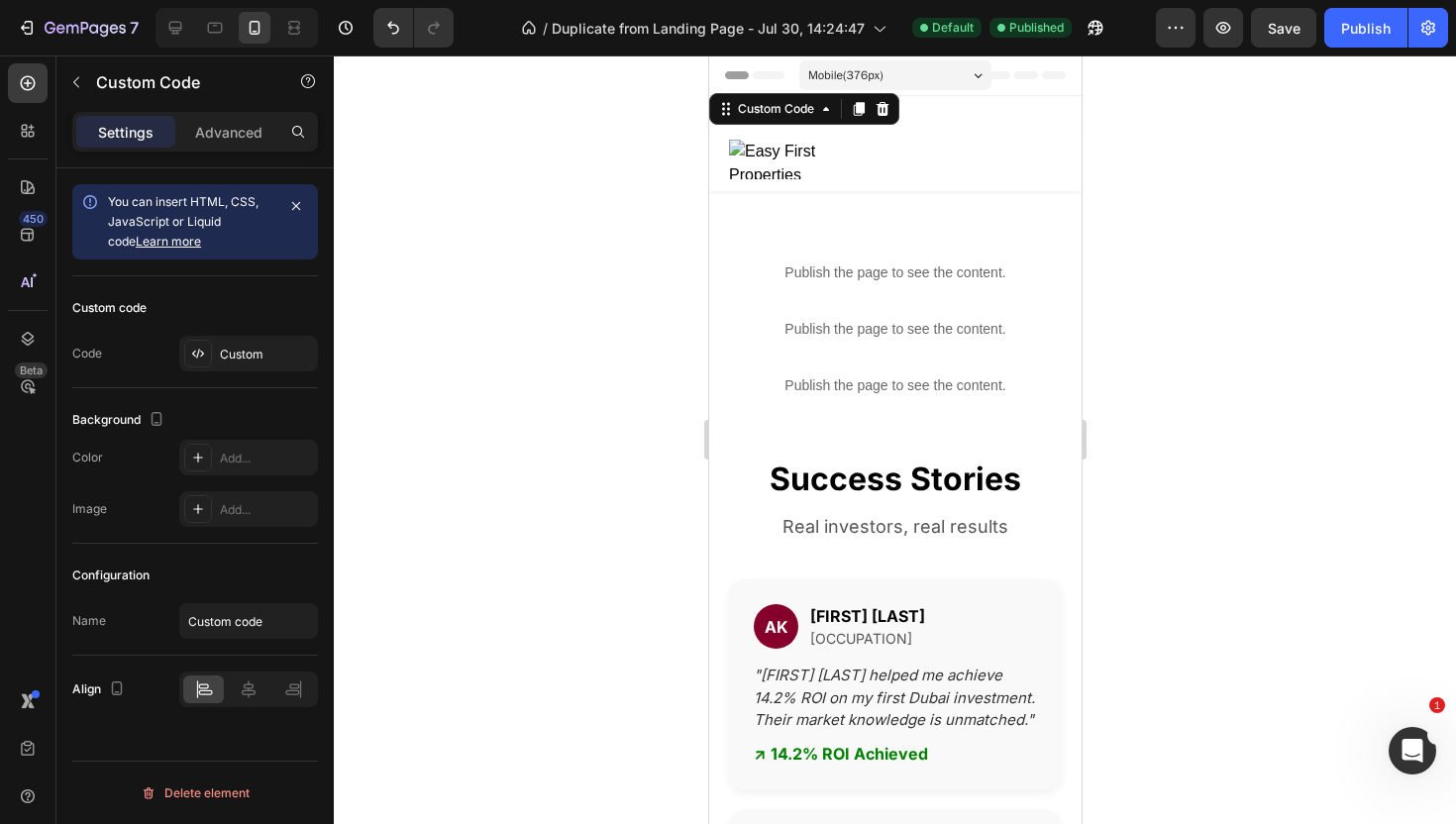 click at bounding box center (894, 159) 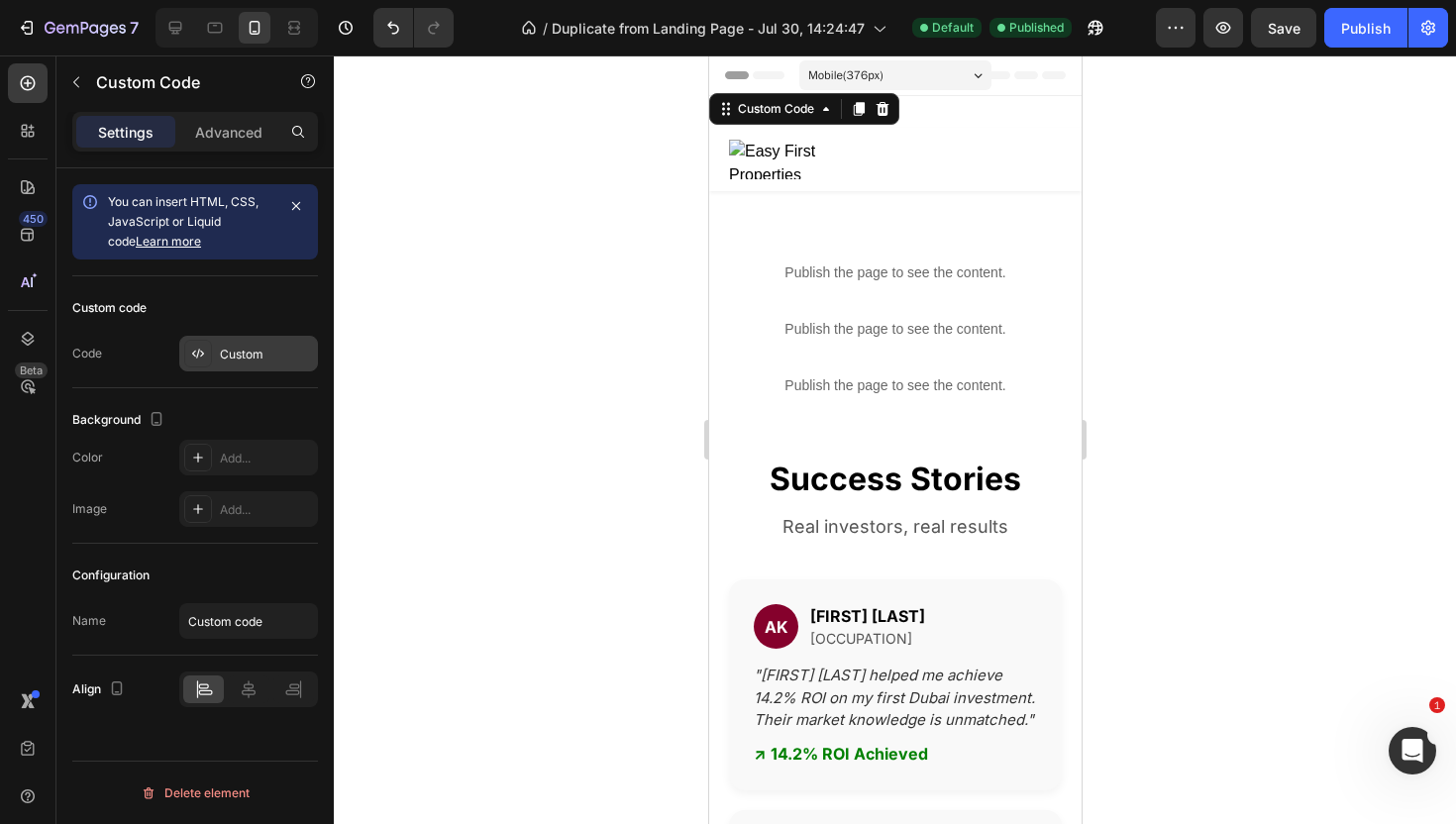 click on "Custom" at bounding box center (266, 355) 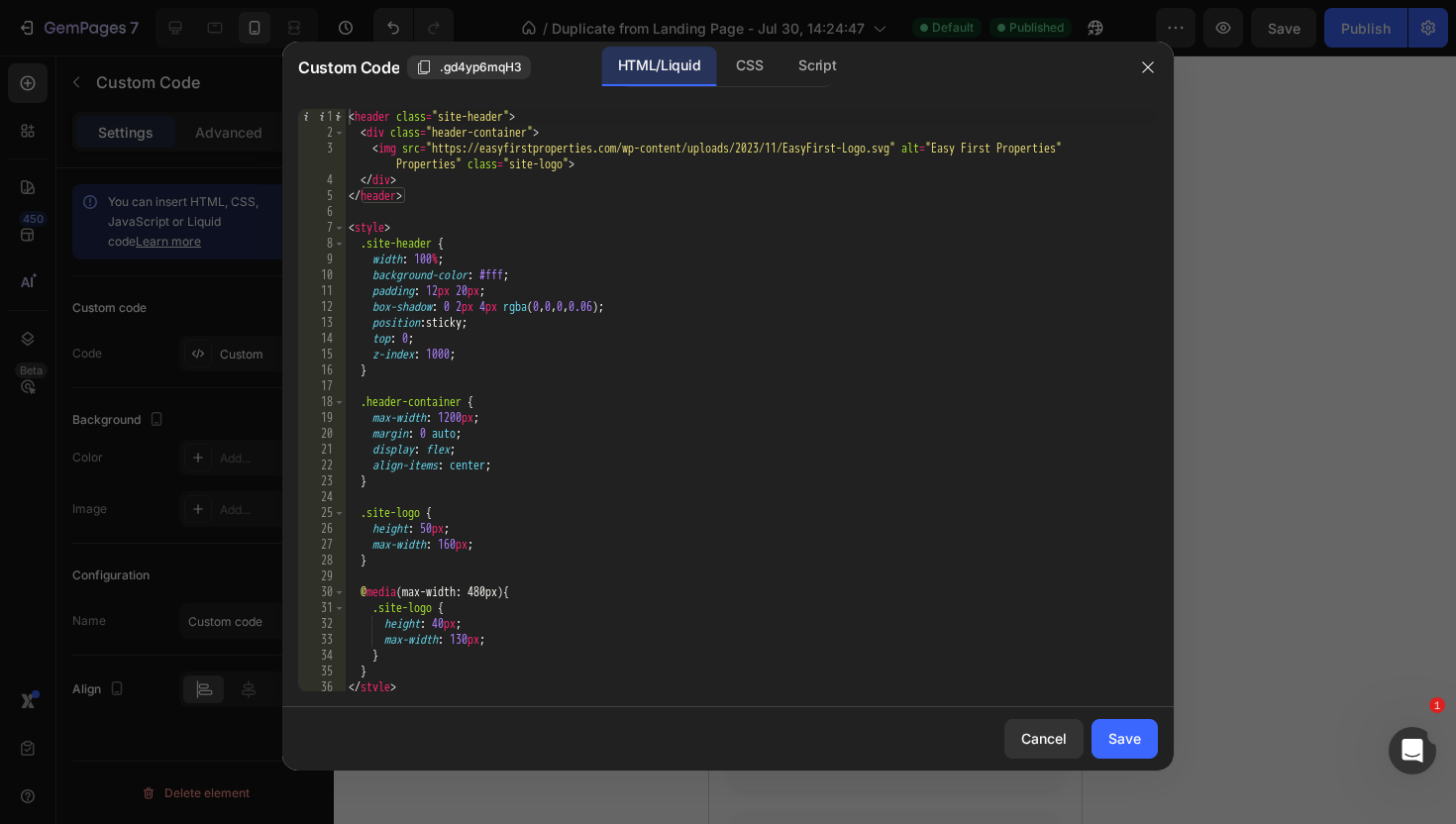 scroll, scrollTop: 4, scrollLeft: 0, axis: vertical 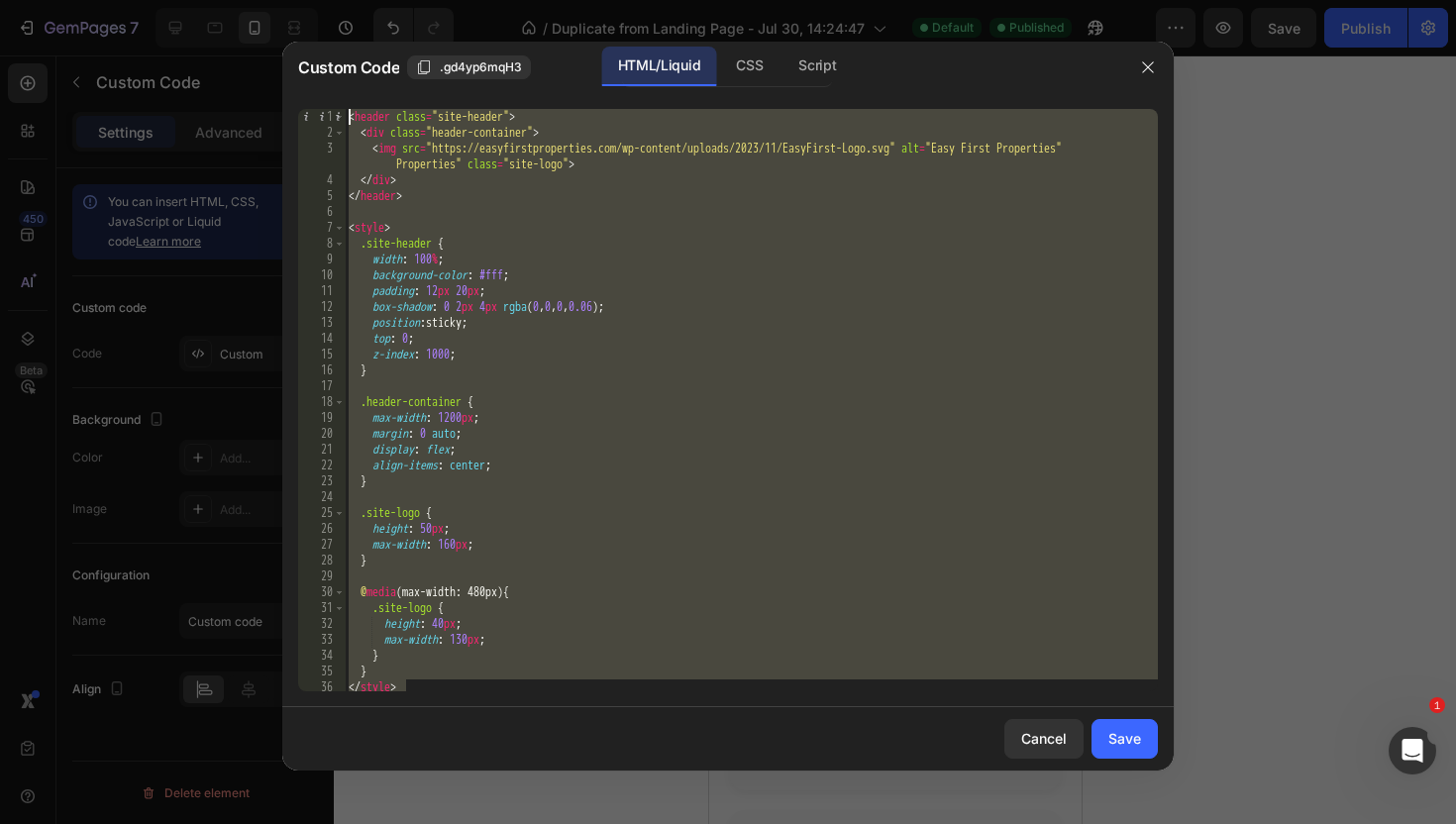 drag, startPoint x: 429, startPoint y: 681, endPoint x: 390, endPoint y: 2, distance: 680.1191 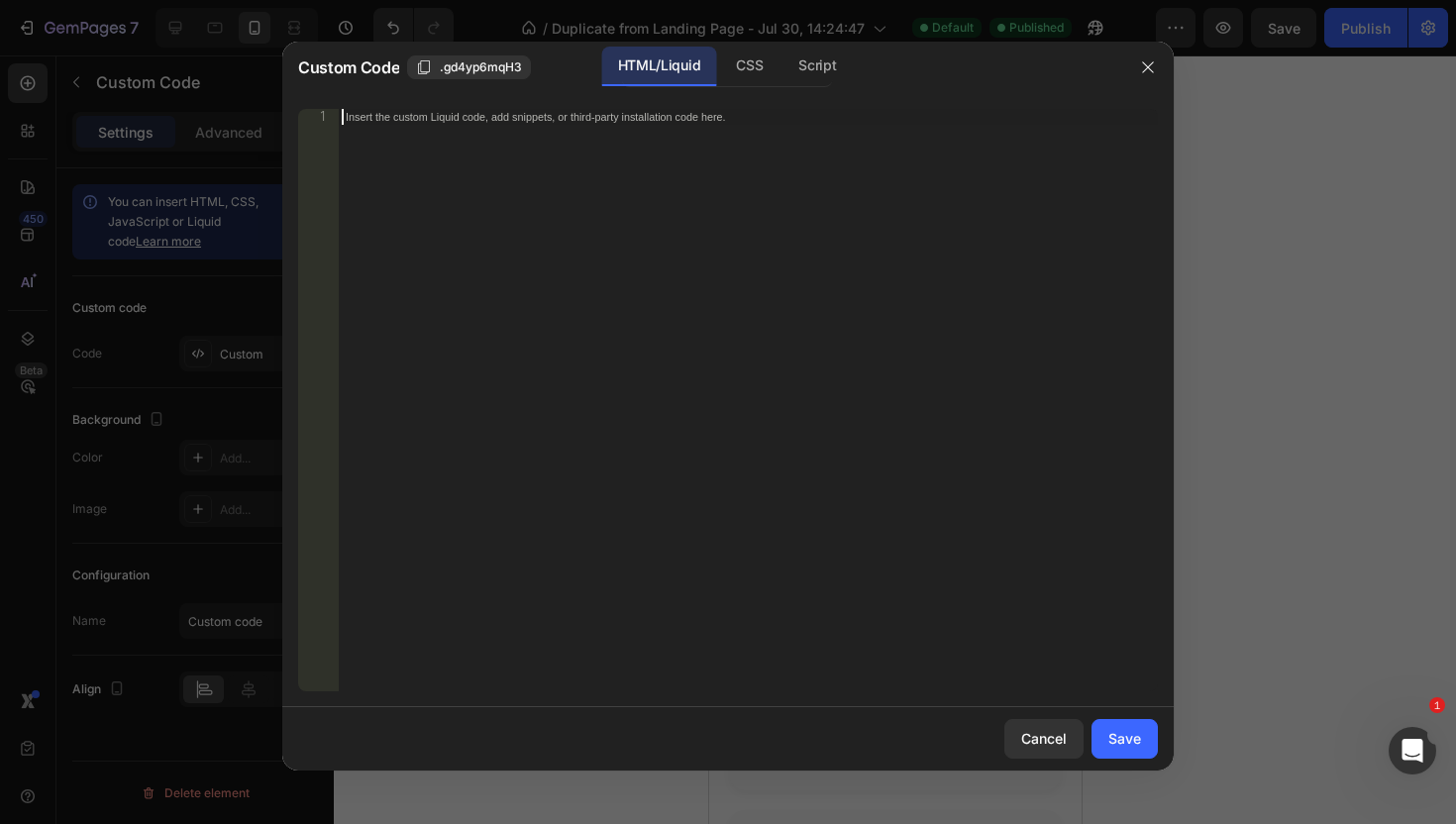 paste on "</style>" 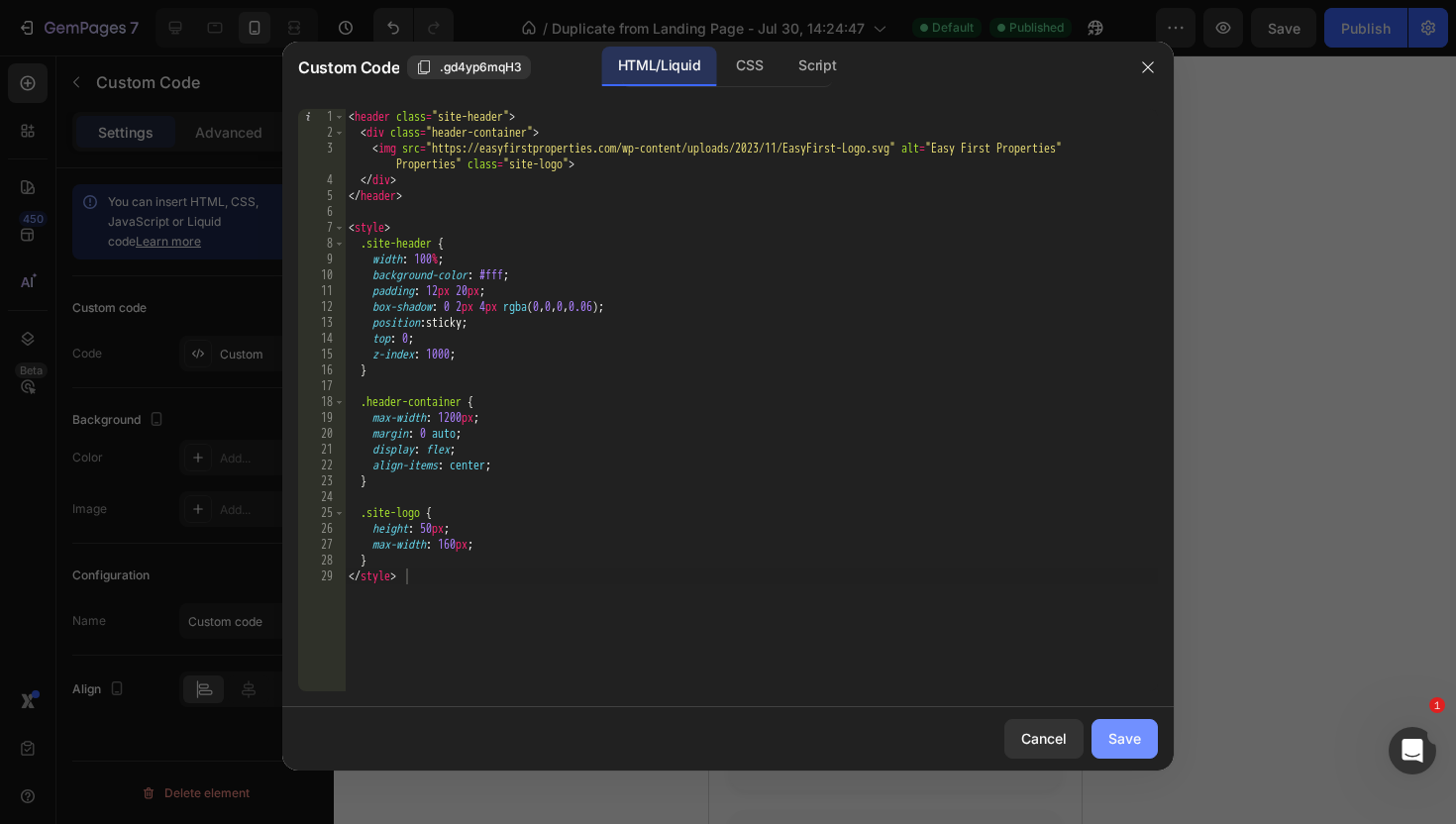 click on "Save" at bounding box center [1124, 738] 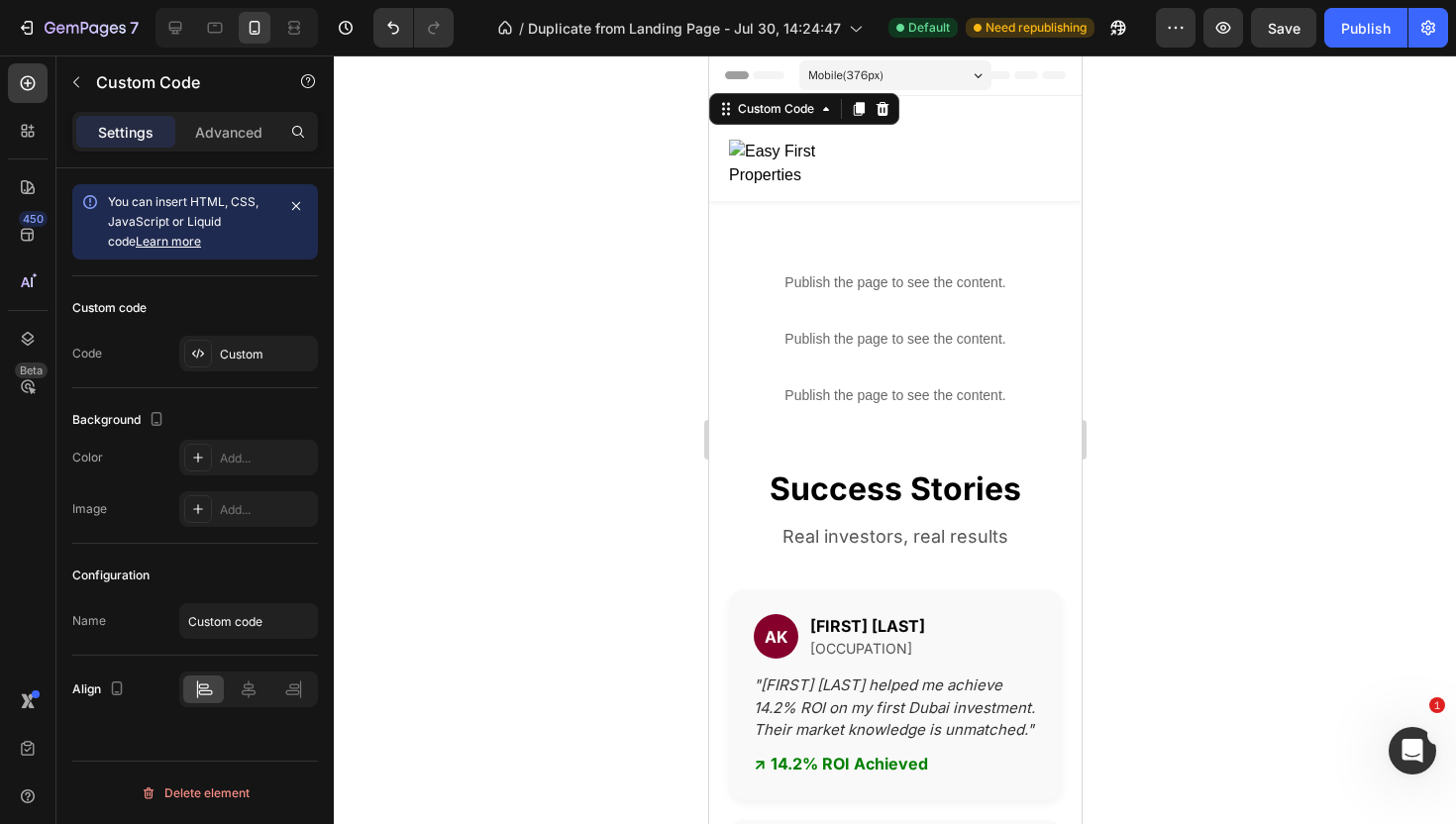 click at bounding box center [894, 164] 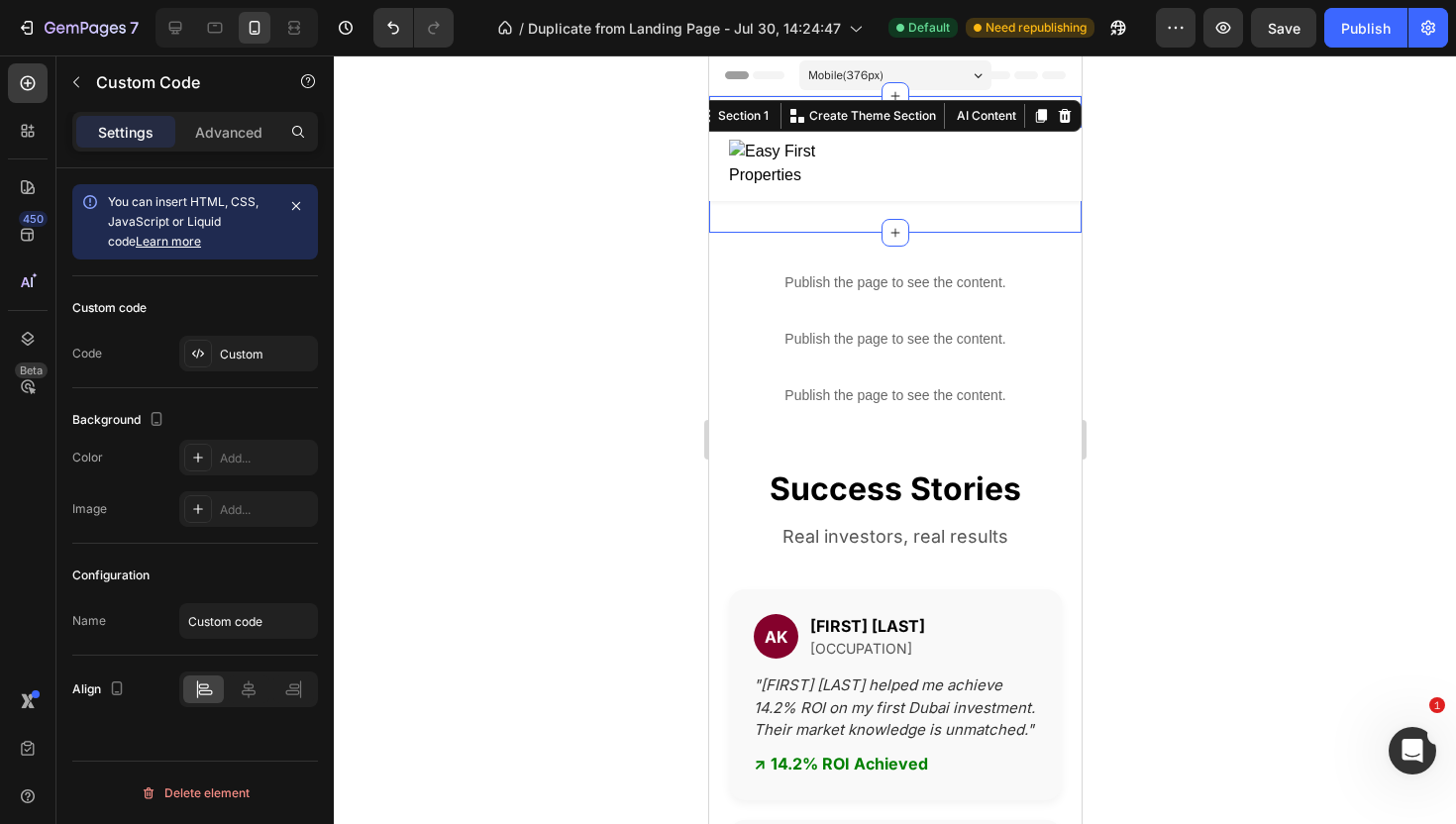click on "Custom Code Section 1   You can create reusable sections Create Theme Section AI Content Write with GemAI What would you like to describe here? Tone and Voice Persuasive Product Getting products... Show more Generate" at bounding box center (894, 164) 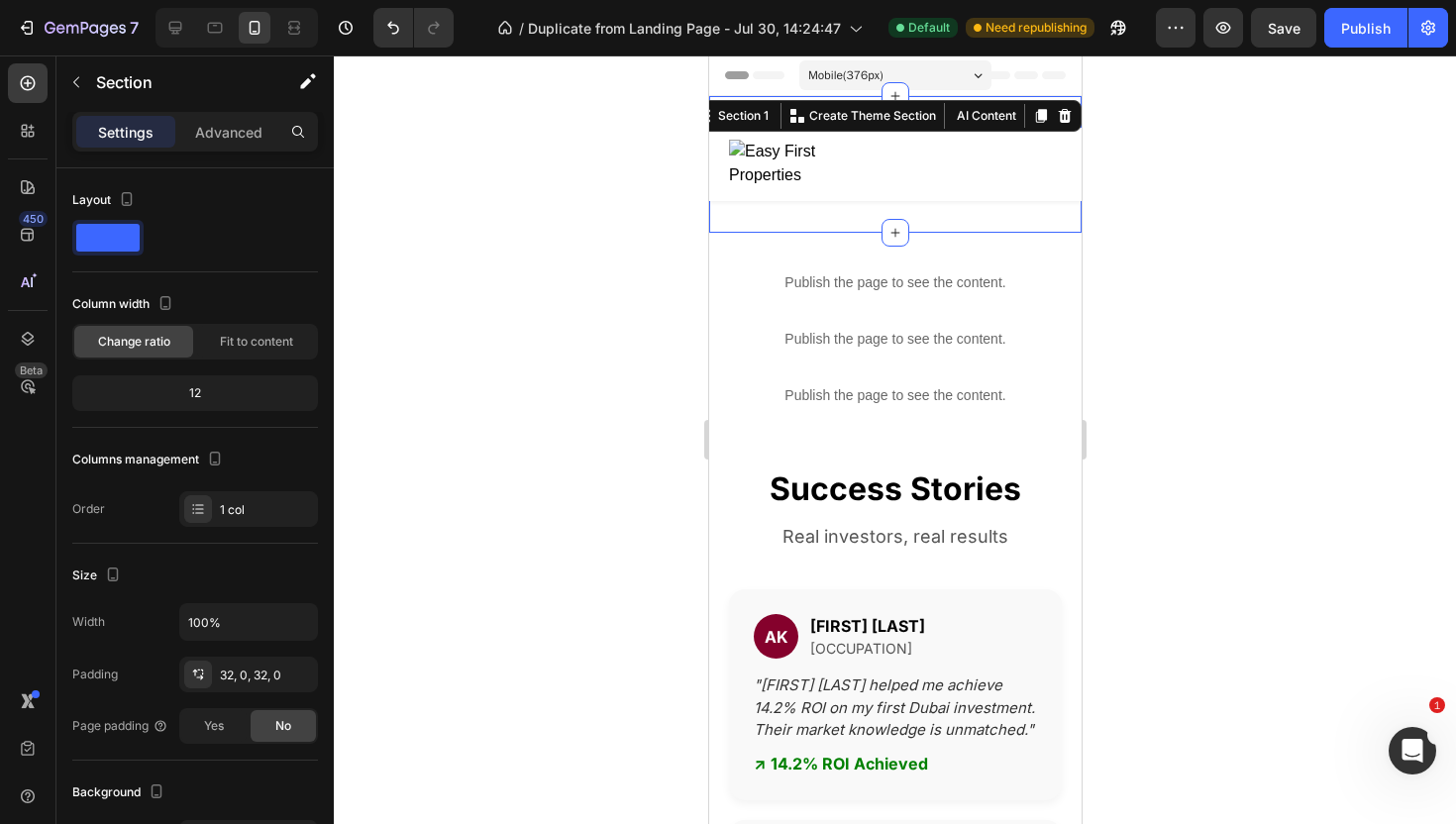click on "Custom Code Section 1   You can create reusable sections Create Theme Section AI Content Write with GemAI What would you like to describe here? Tone and Voice Persuasive Product Show more Generate" at bounding box center (894, 164) 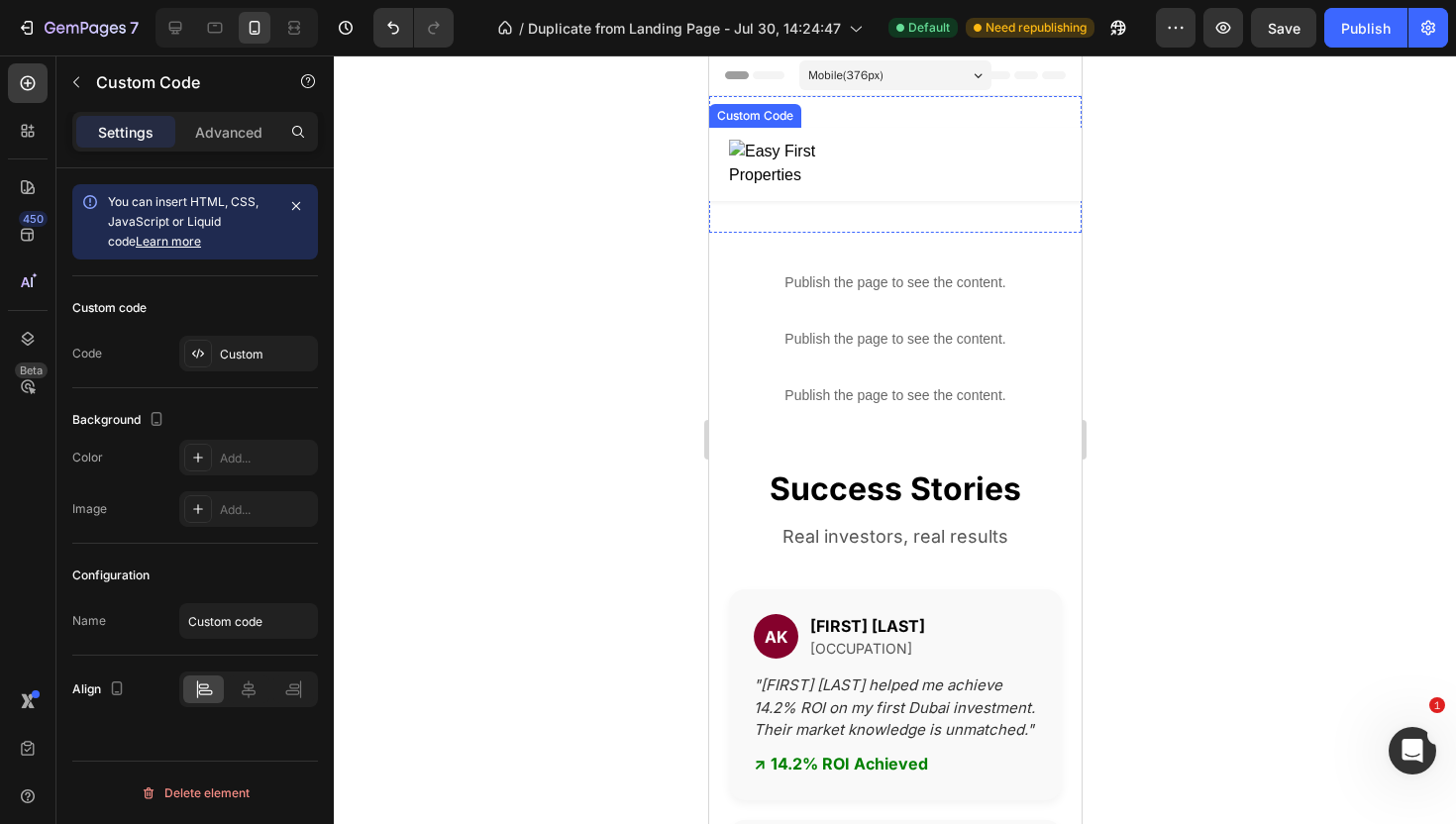 click at bounding box center (894, 164) 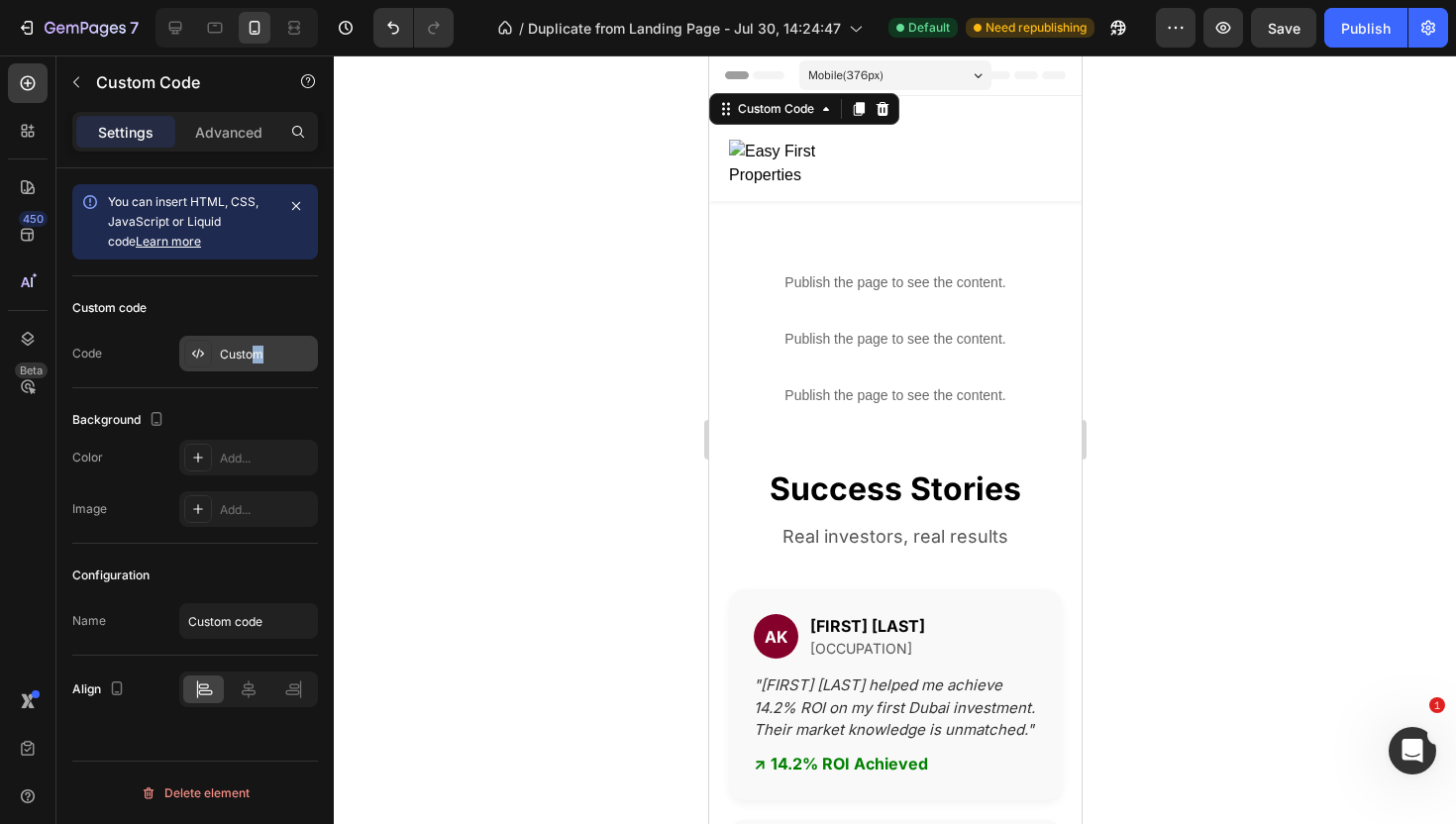click on "Custom" at bounding box center (266, 355) 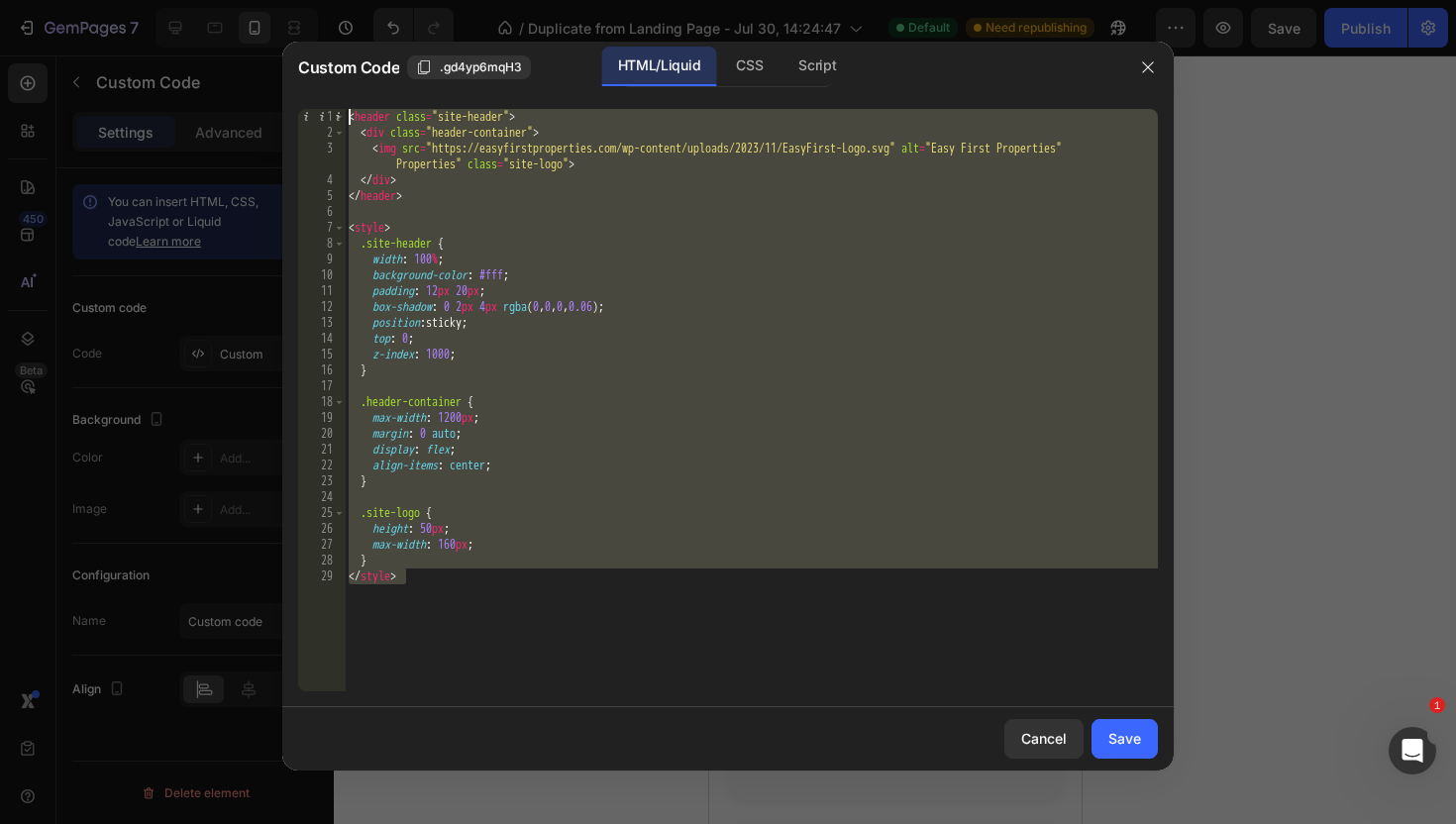 drag, startPoint x: 526, startPoint y: 670, endPoint x: 506, endPoint y: -123, distance: 793.25217 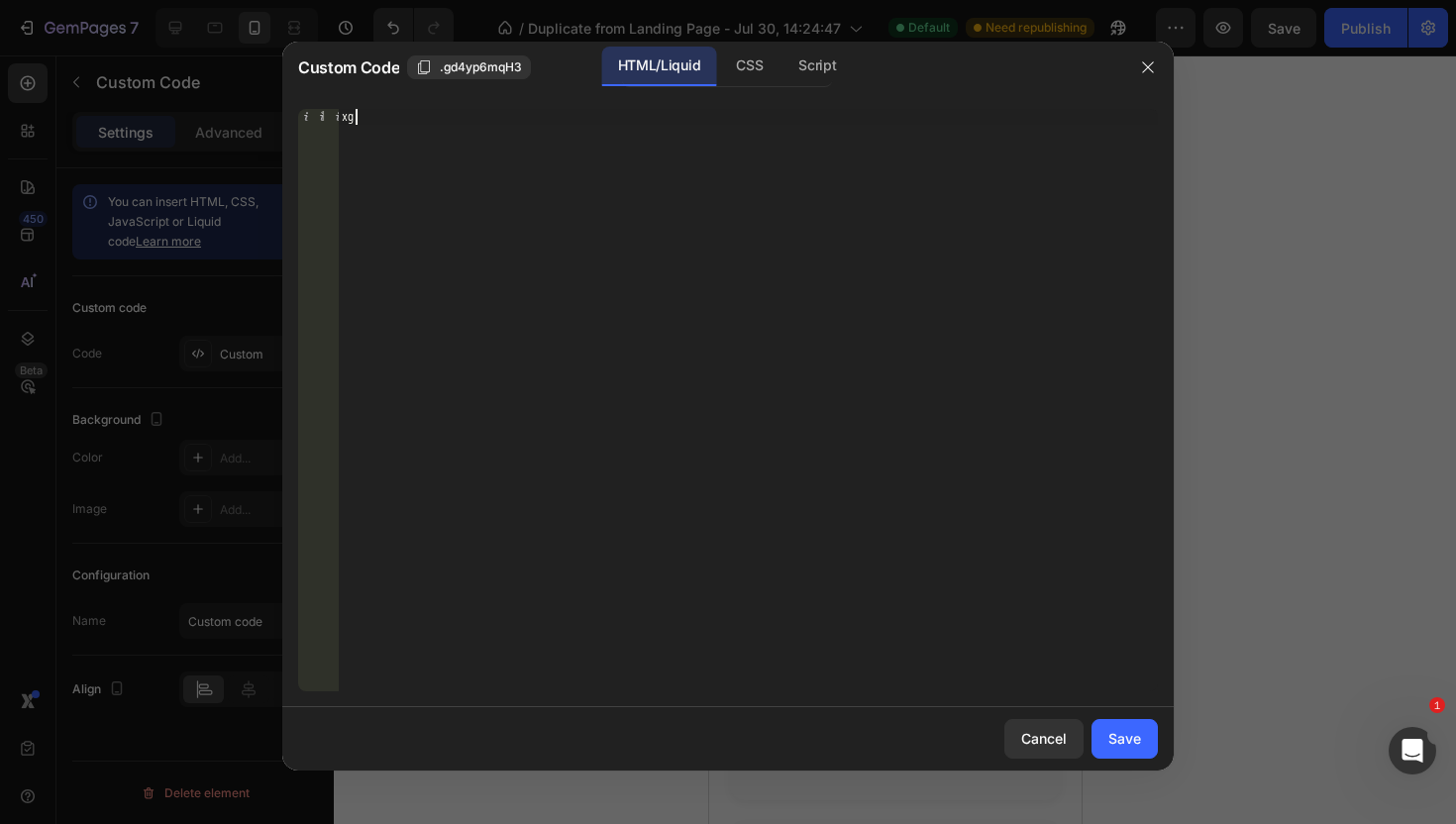 type on "x" 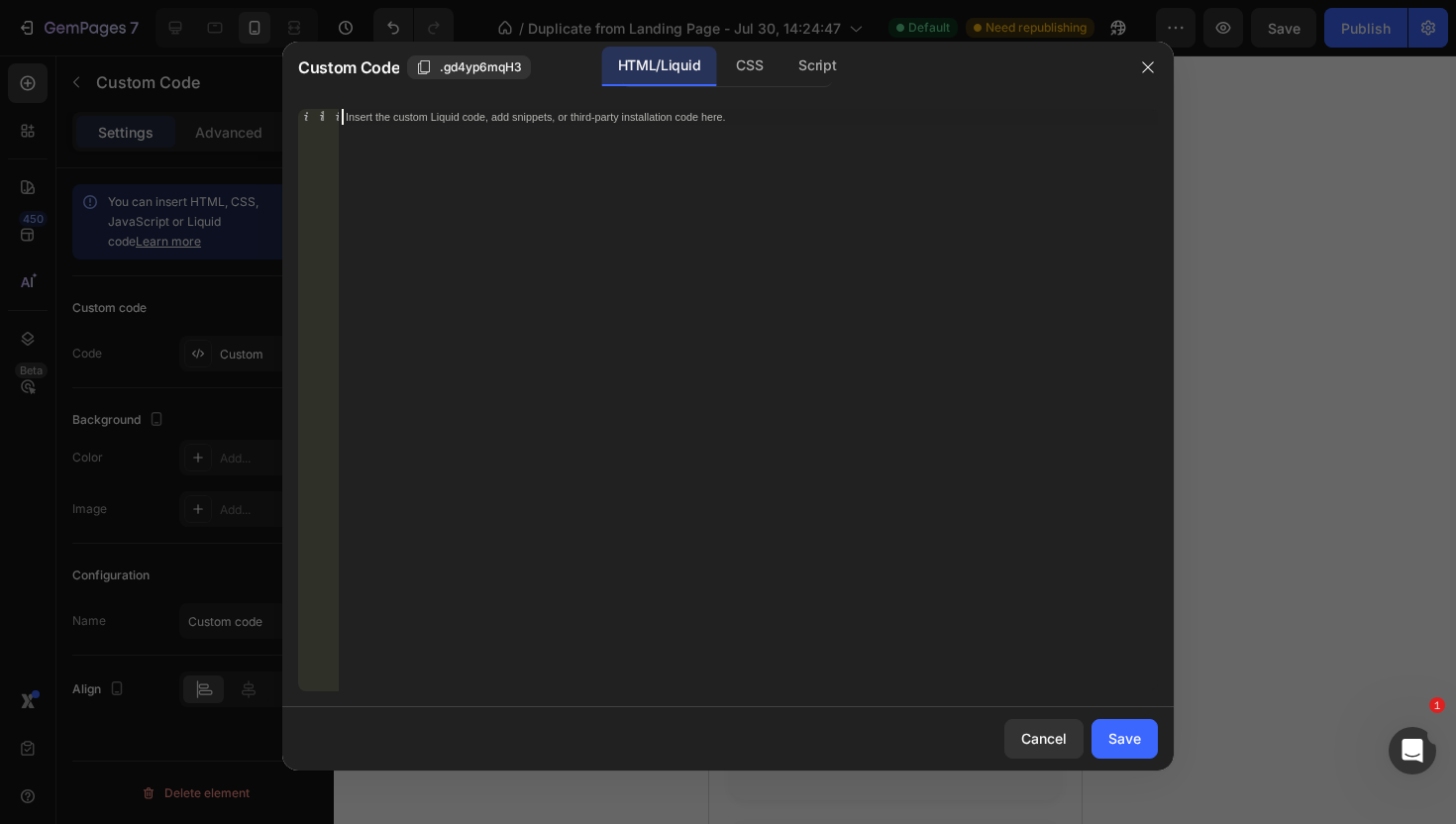 paste on "</style>" 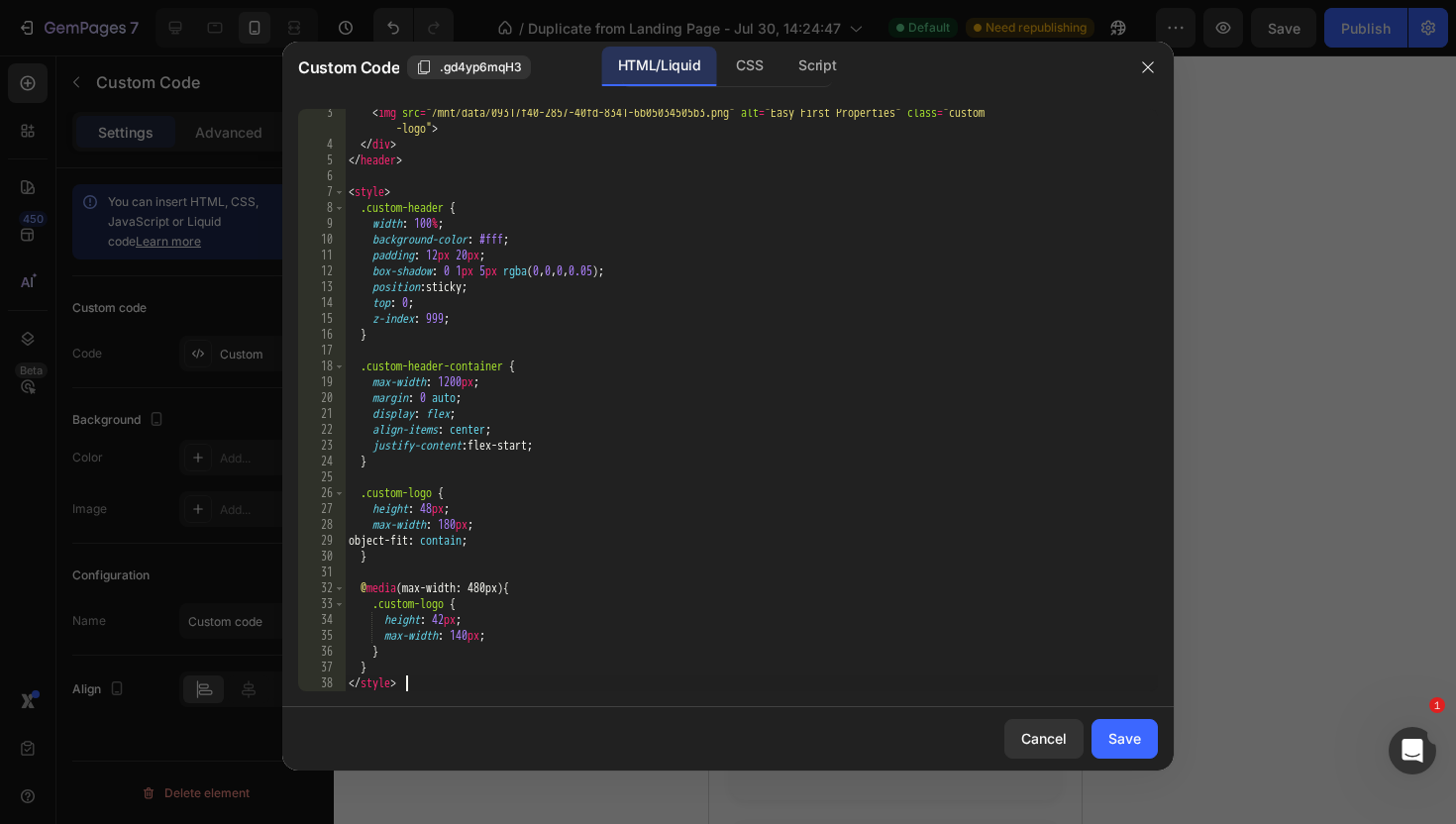 scroll, scrollTop: 36, scrollLeft: 0, axis: vertical 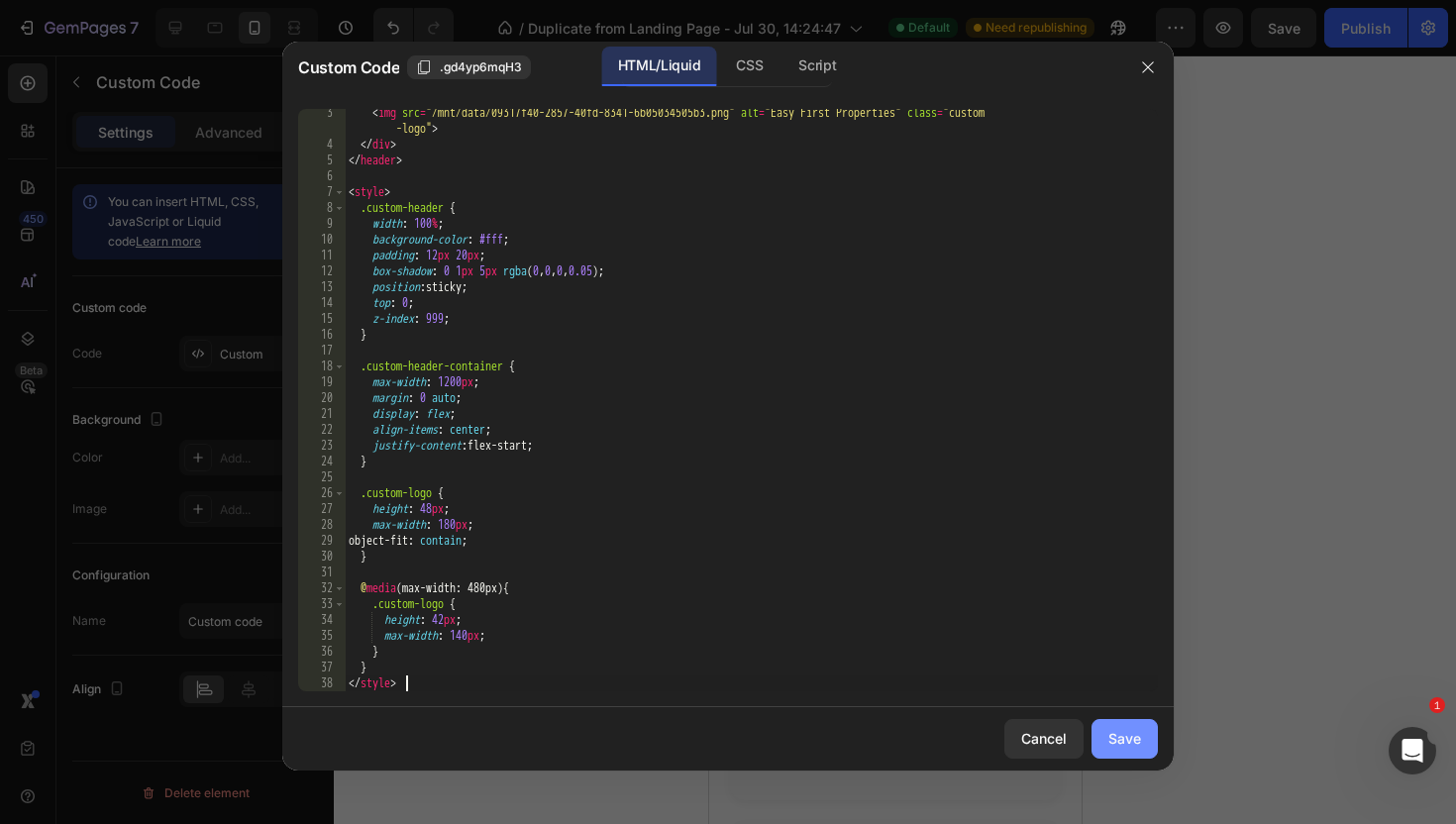 type on "</style>" 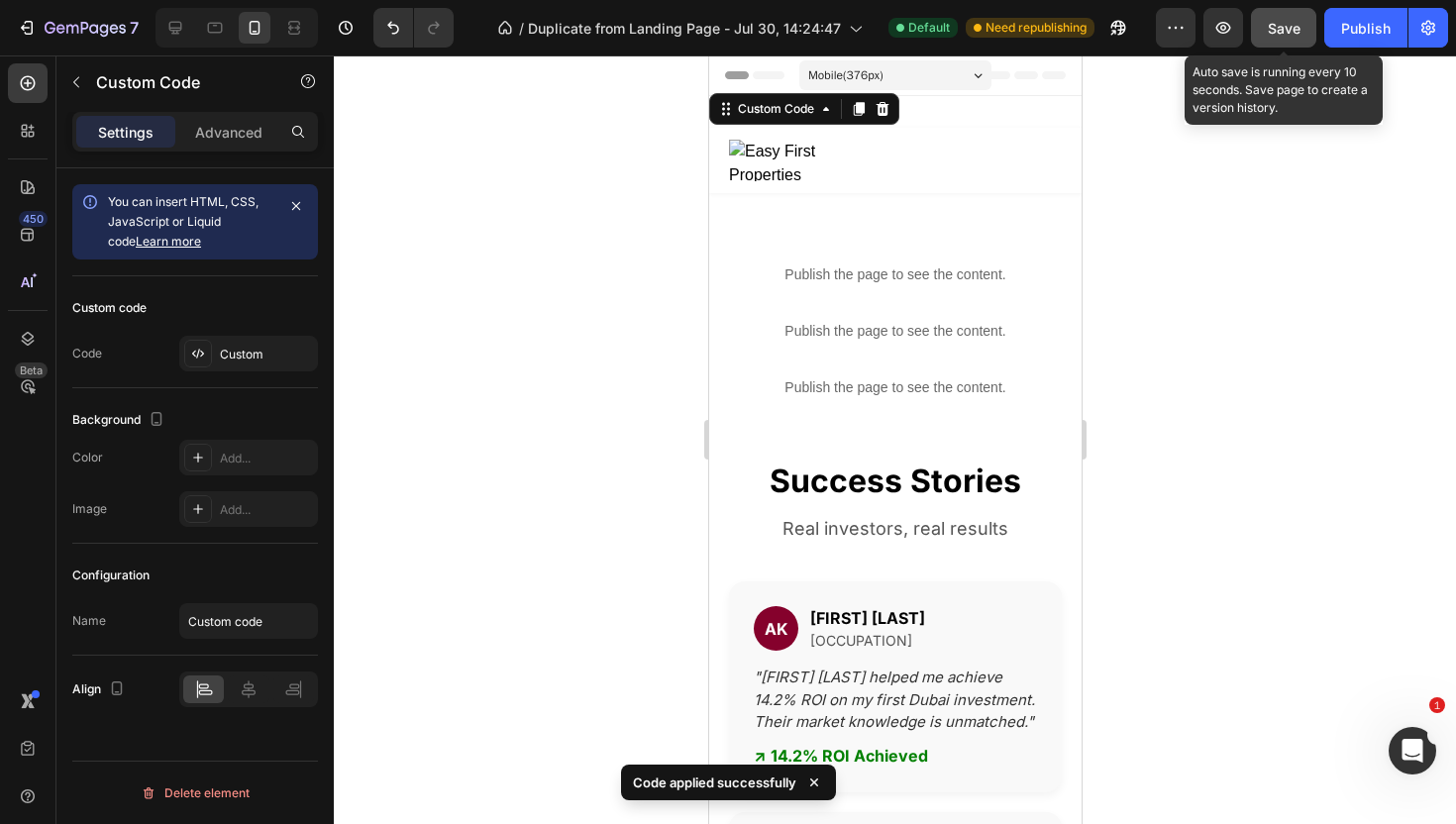 click on "Save" at bounding box center [1284, 28] 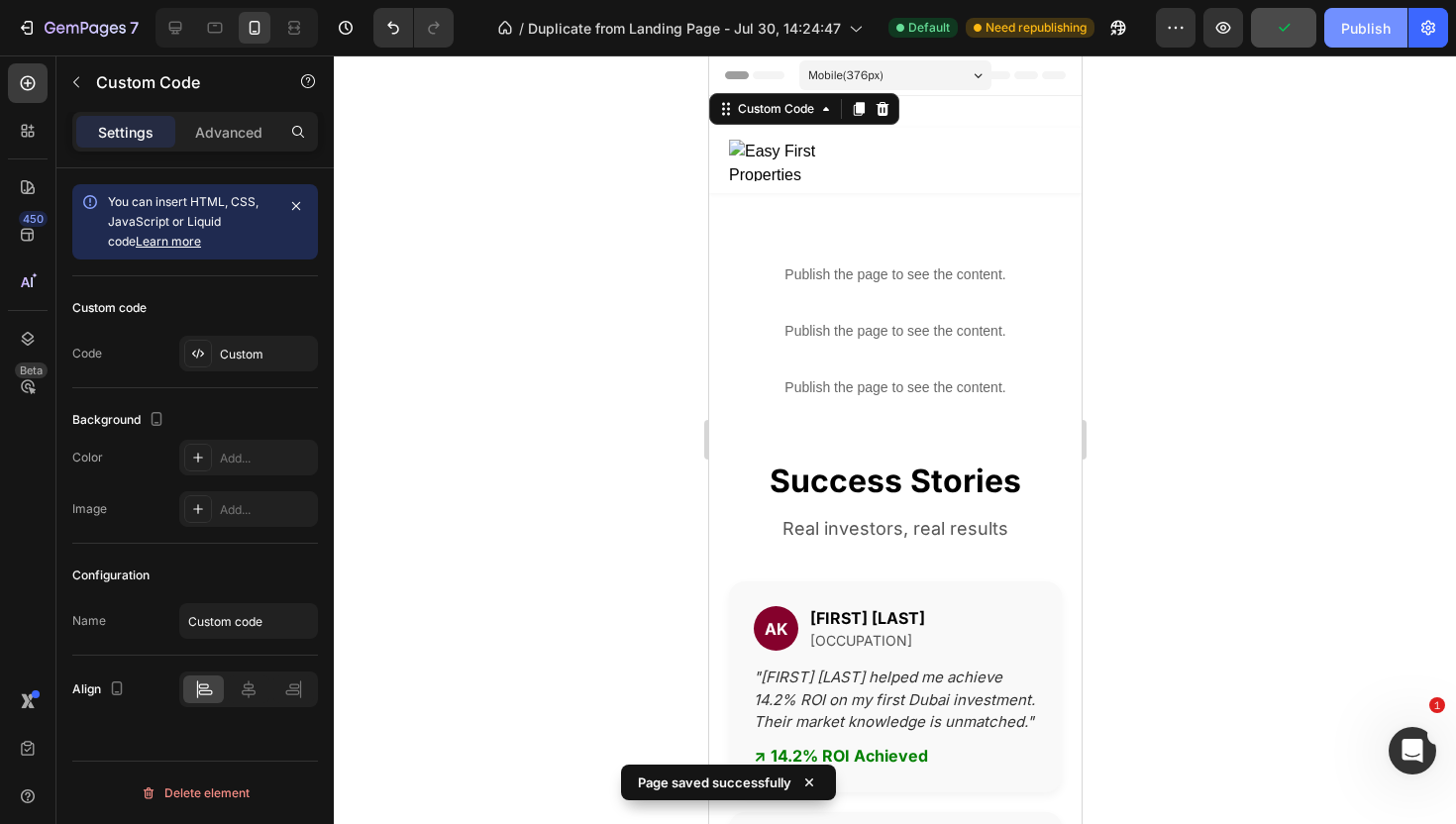 click on "Publish" 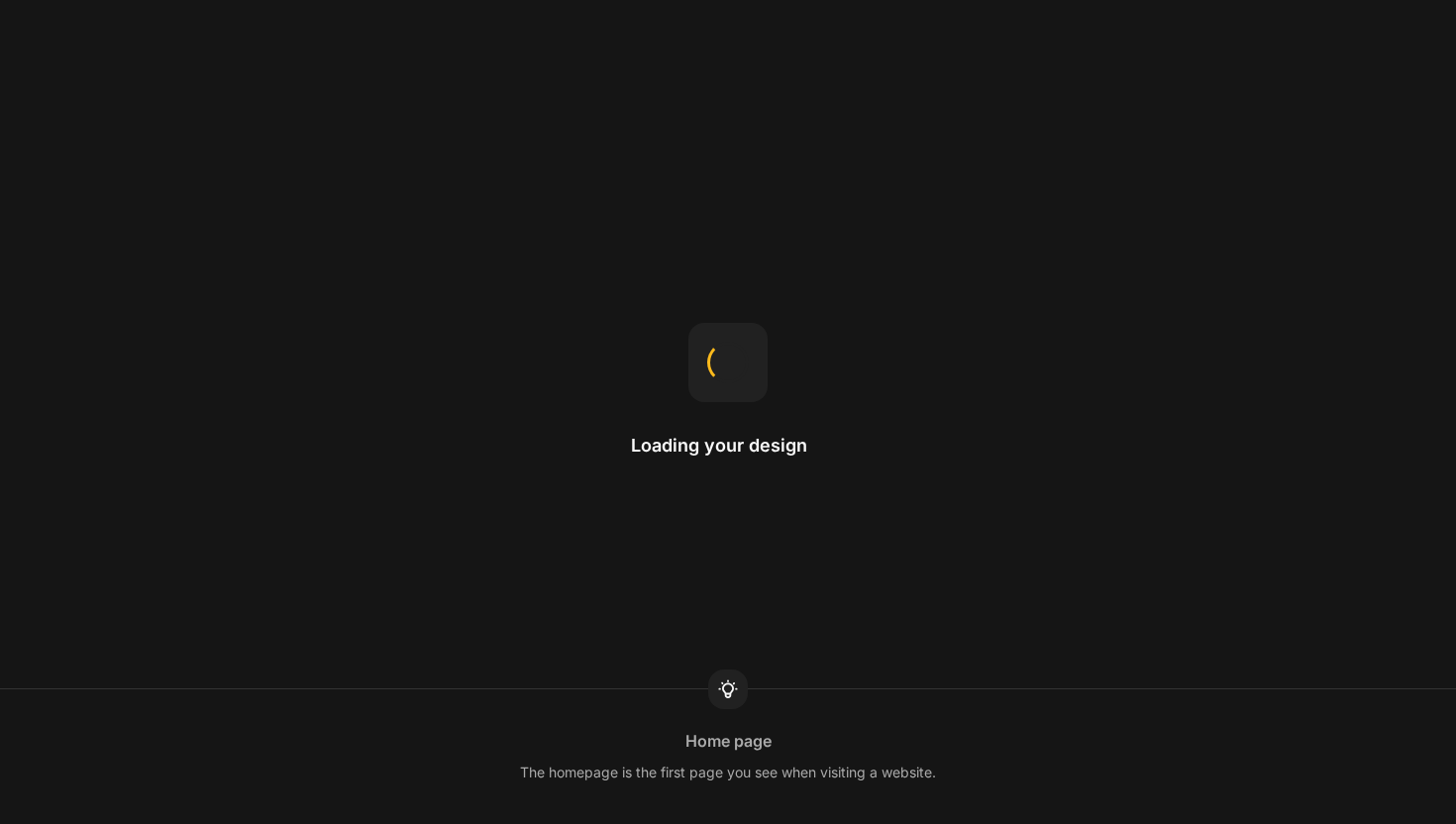 scroll, scrollTop: 0, scrollLeft: 0, axis: both 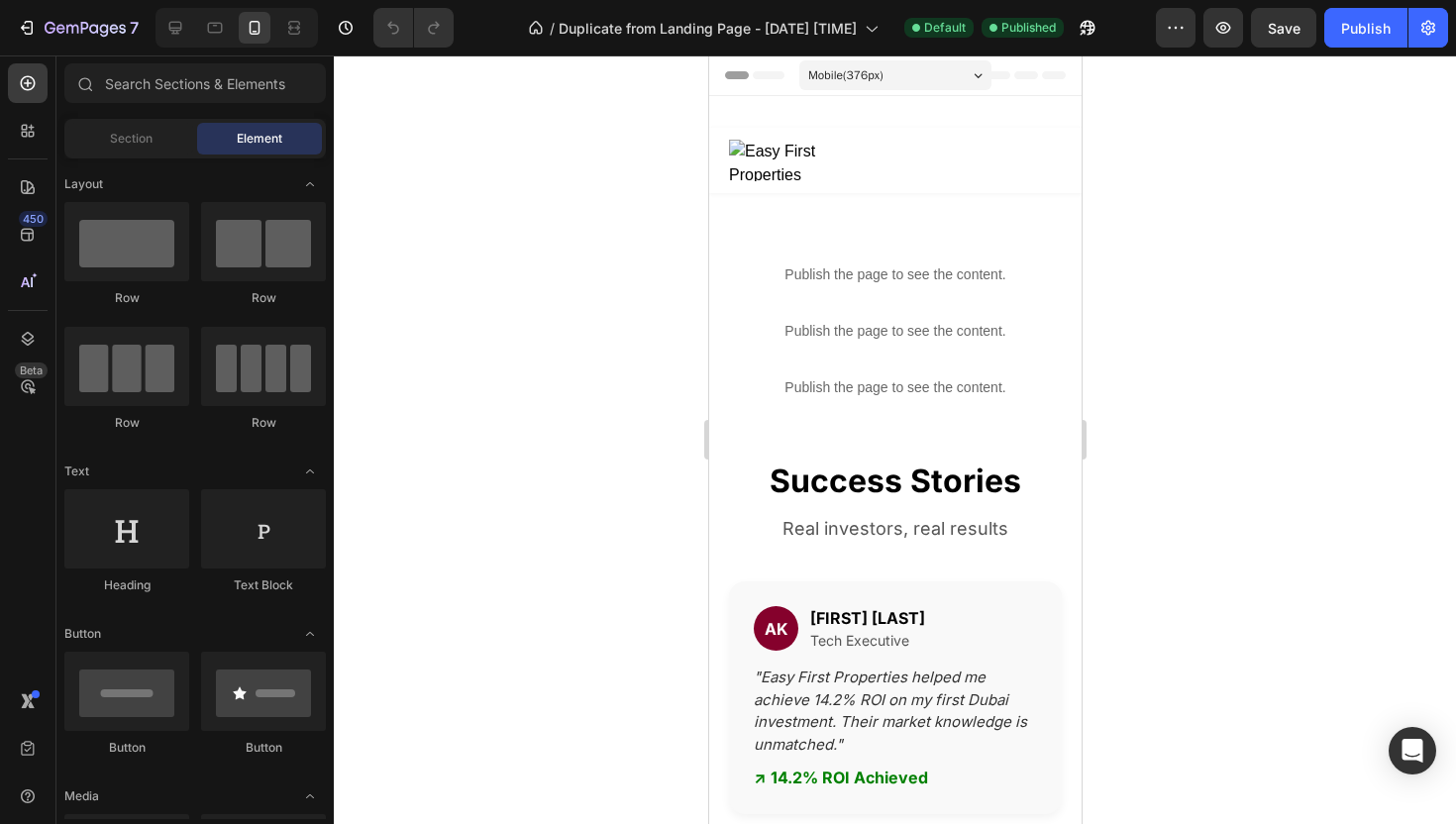 drag, startPoint x: 591, startPoint y: 131, endPoint x: 608, endPoint y: 139, distance: 18.788294 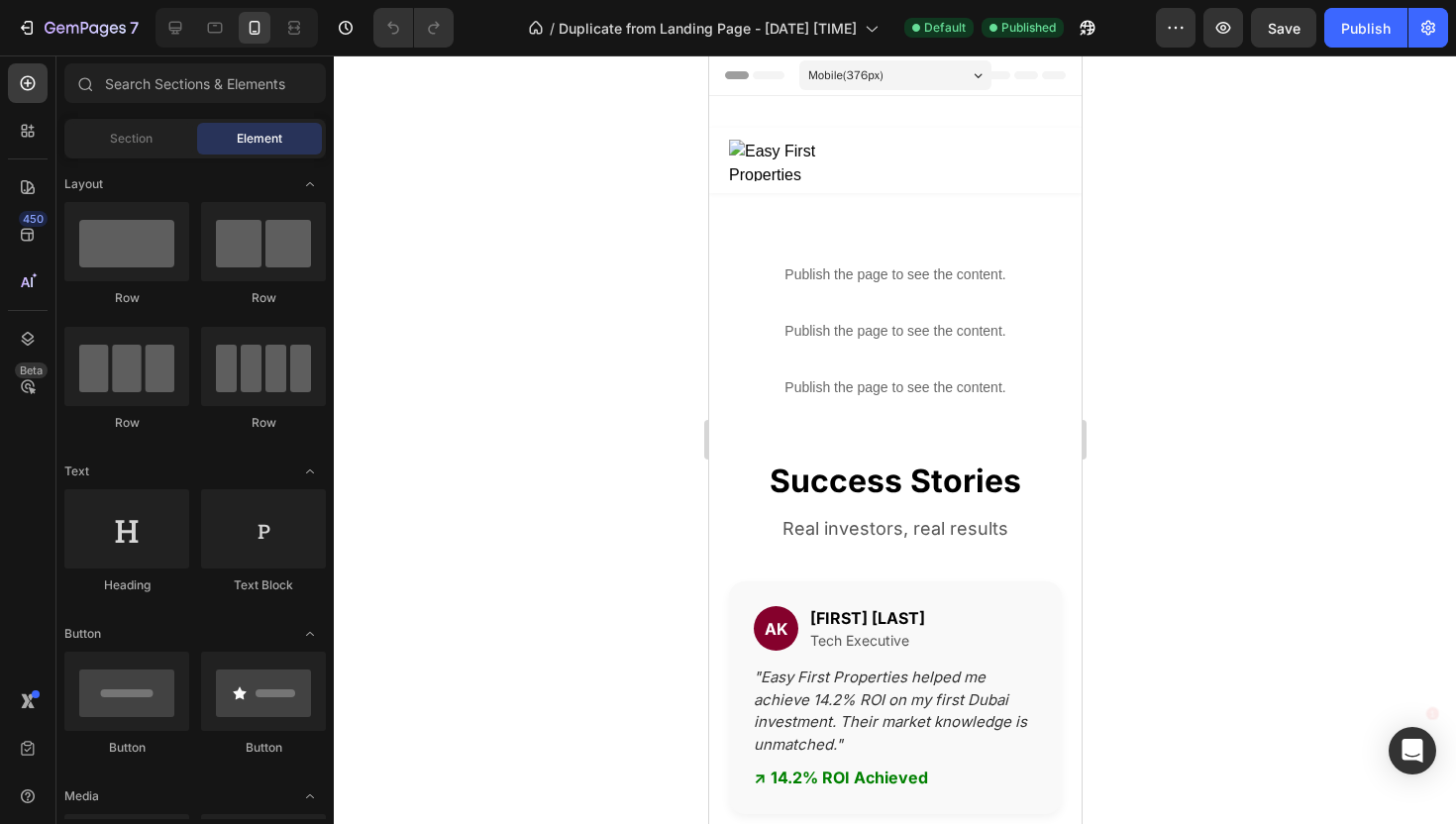 scroll, scrollTop: 0, scrollLeft: 0, axis: both 